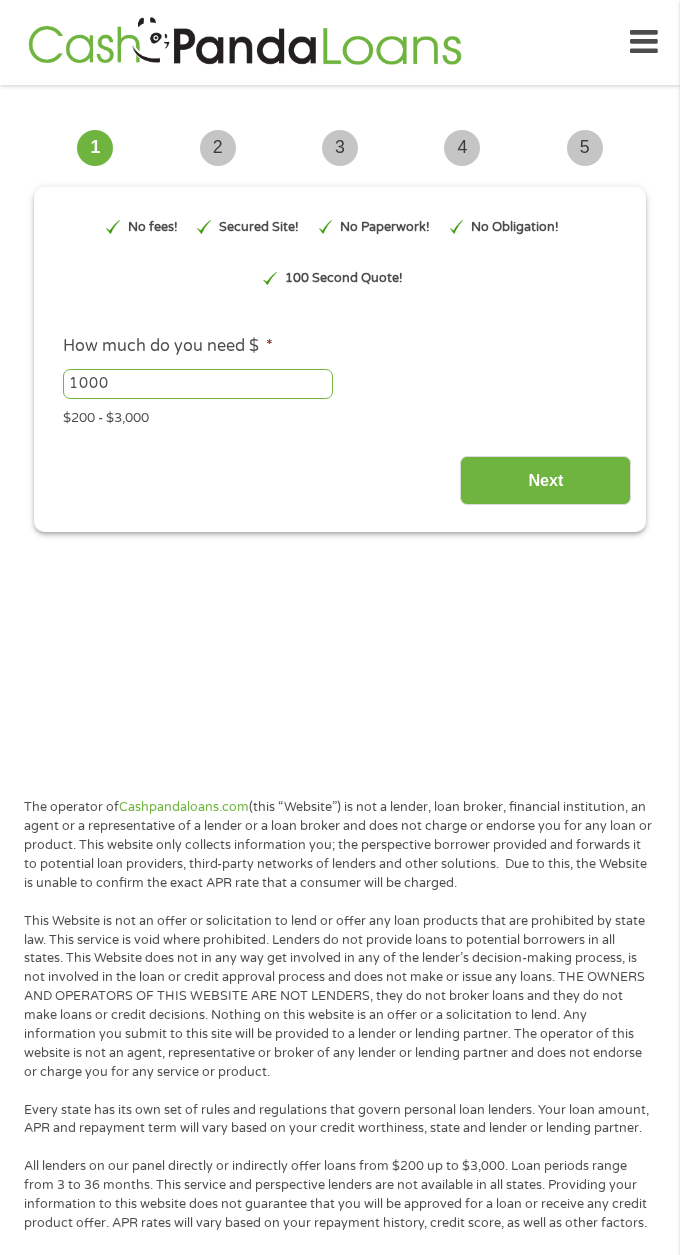 scroll, scrollTop: 0, scrollLeft: 0, axis: both 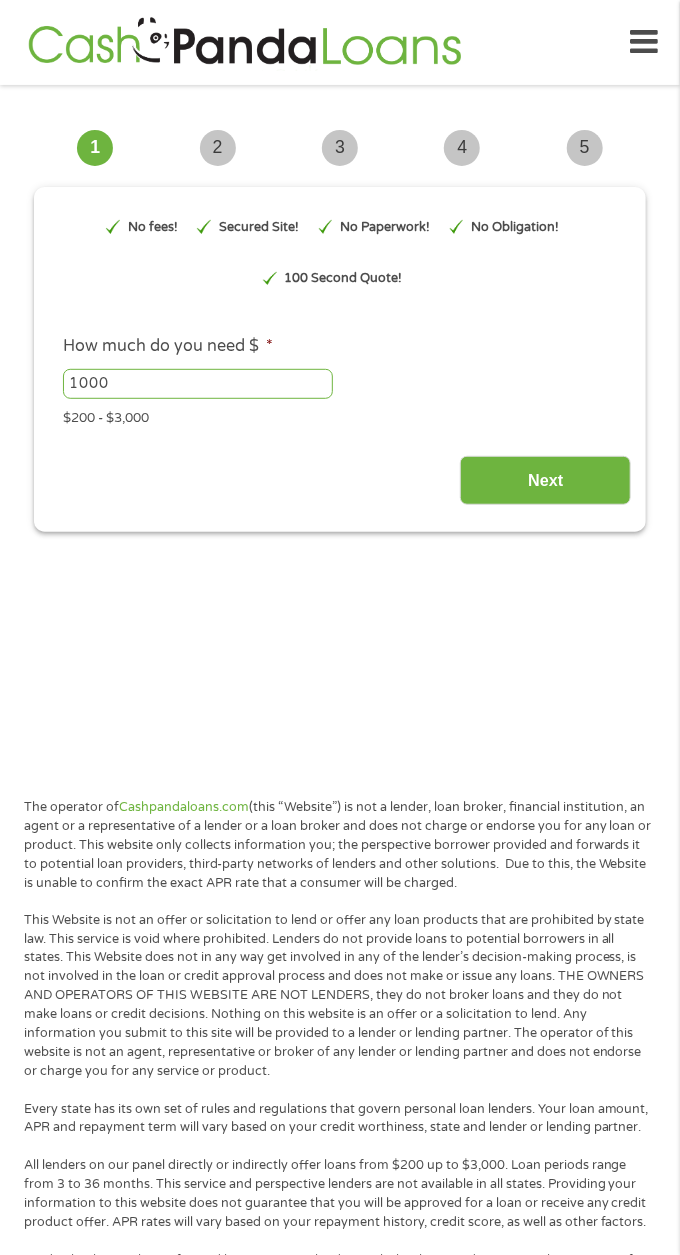 click on "1000" at bounding box center [198, 384] 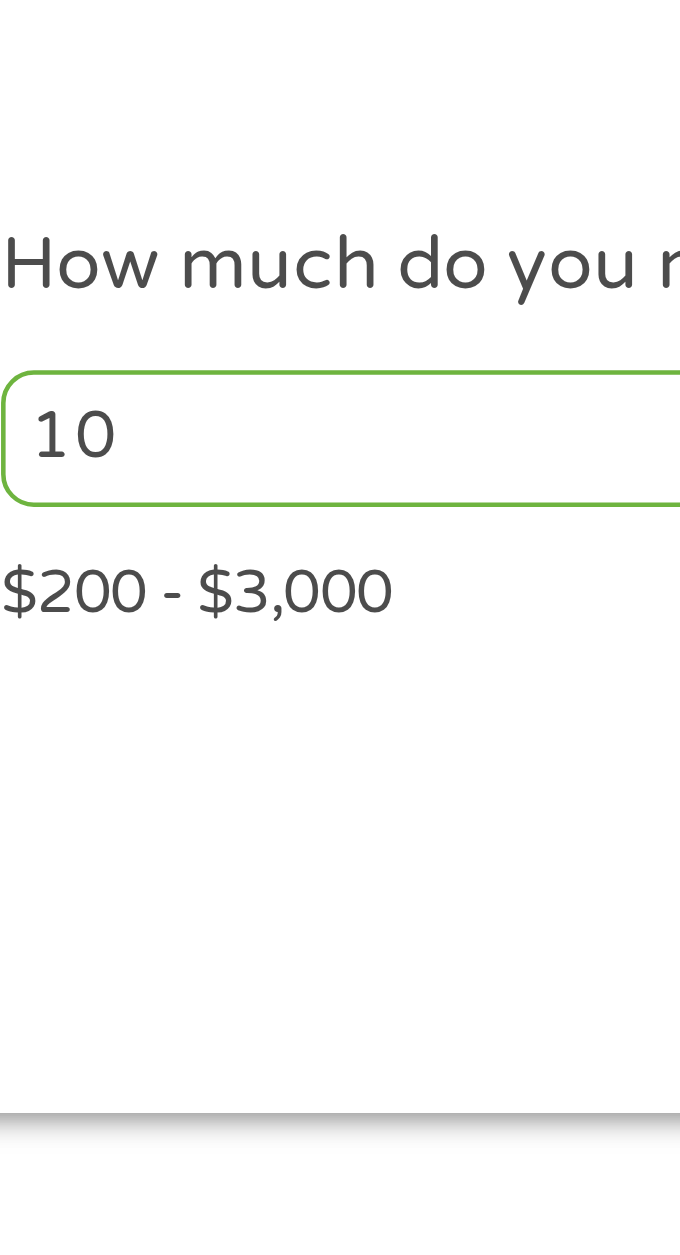 type on "1" 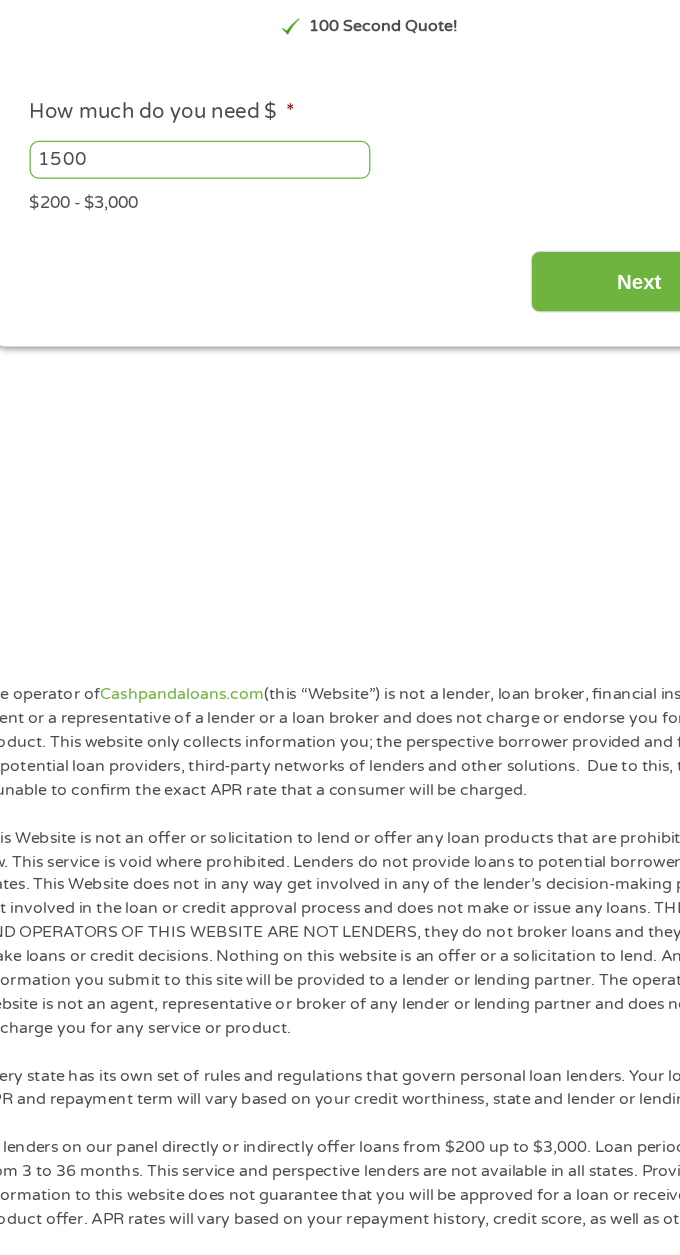 type on "1500" 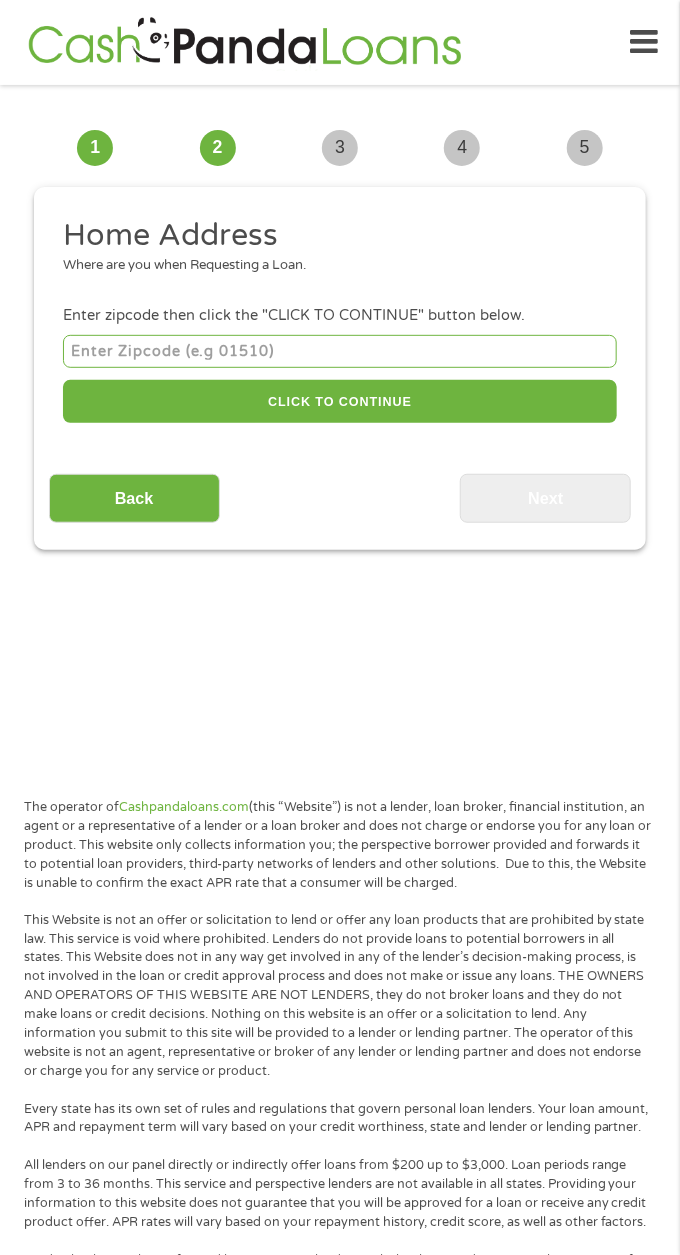 scroll, scrollTop: 15, scrollLeft: 0, axis: vertical 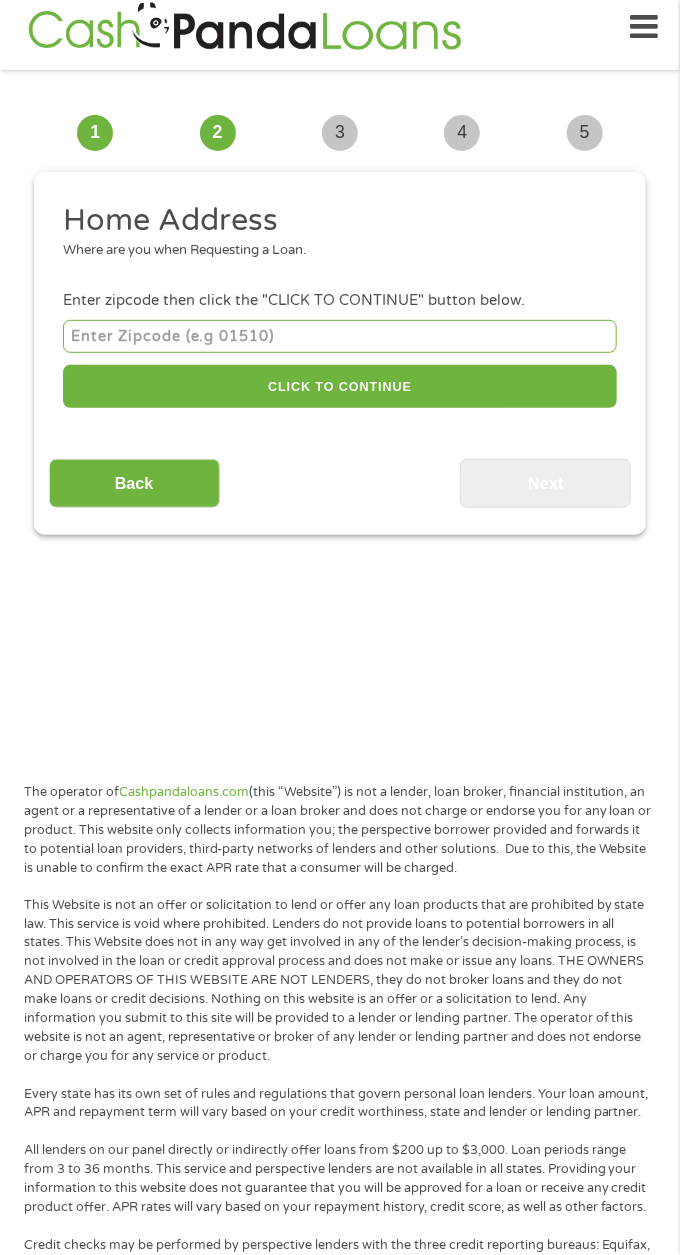click at bounding box center (340, 336) 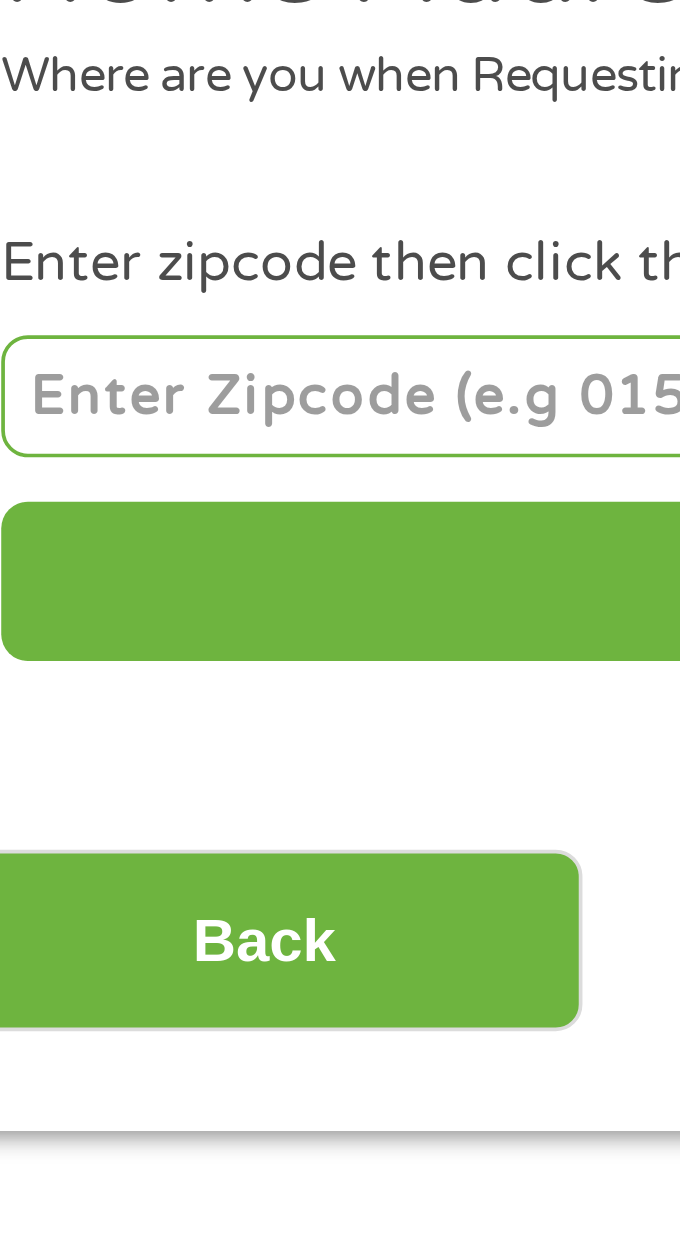 type on "[POSTAL_CODE]" 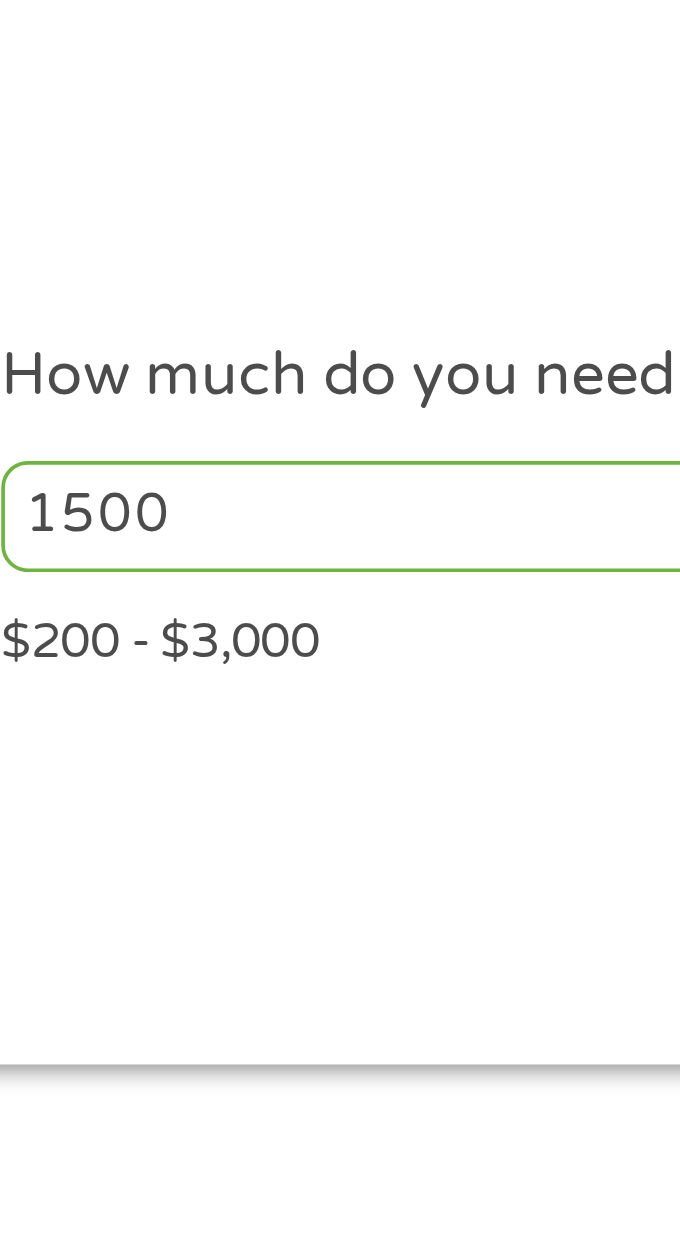 scroll, scrollTop: 7, scrollLeft: 8, axis: both 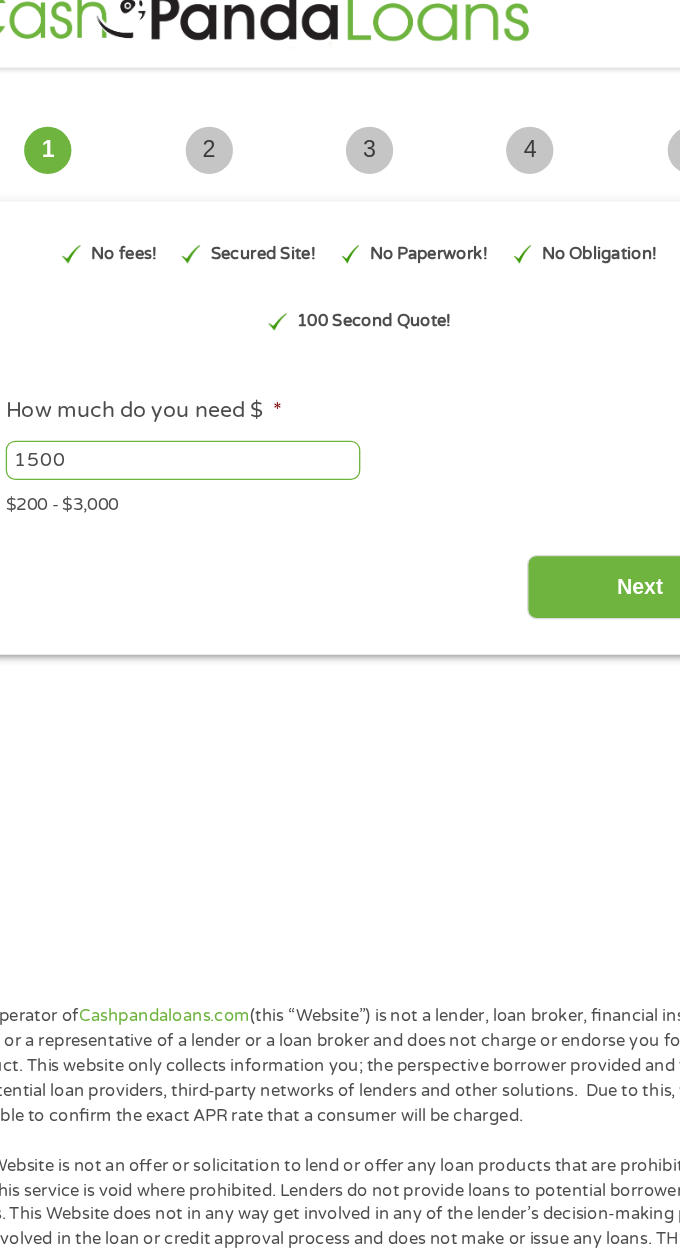 click on "Next" at bounding box center [545, 465] 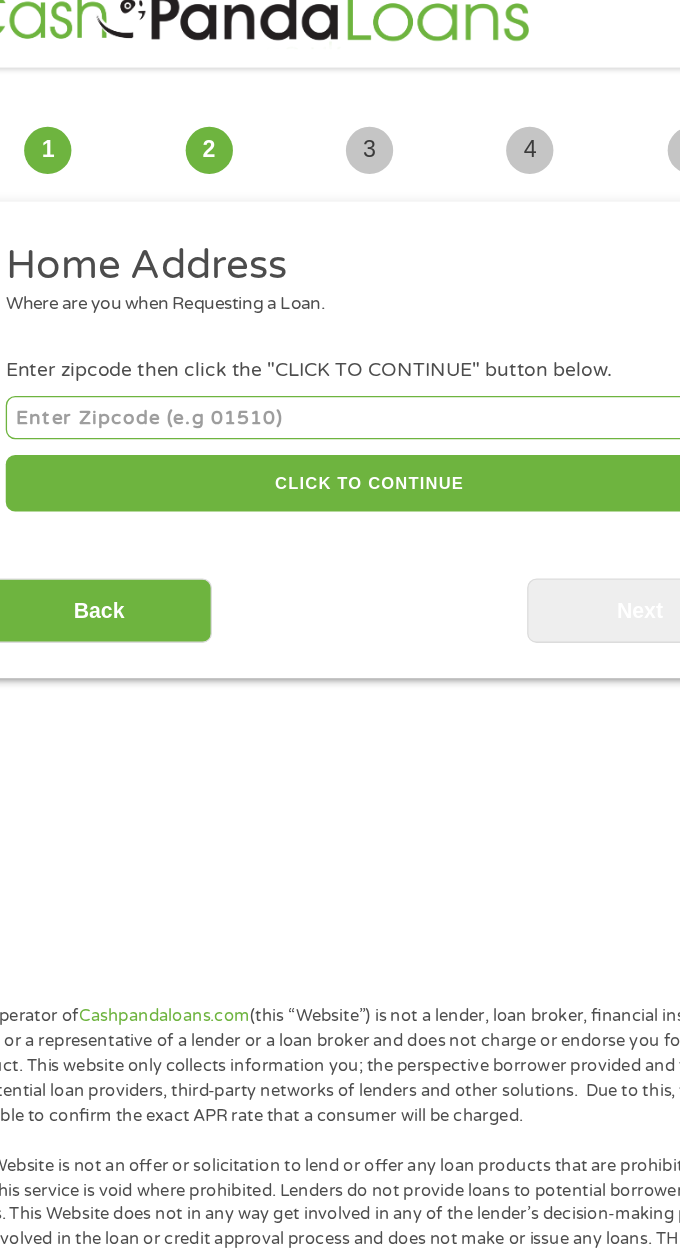 scroll, scrollTop: 7, scrollLeft: 8, axis: both 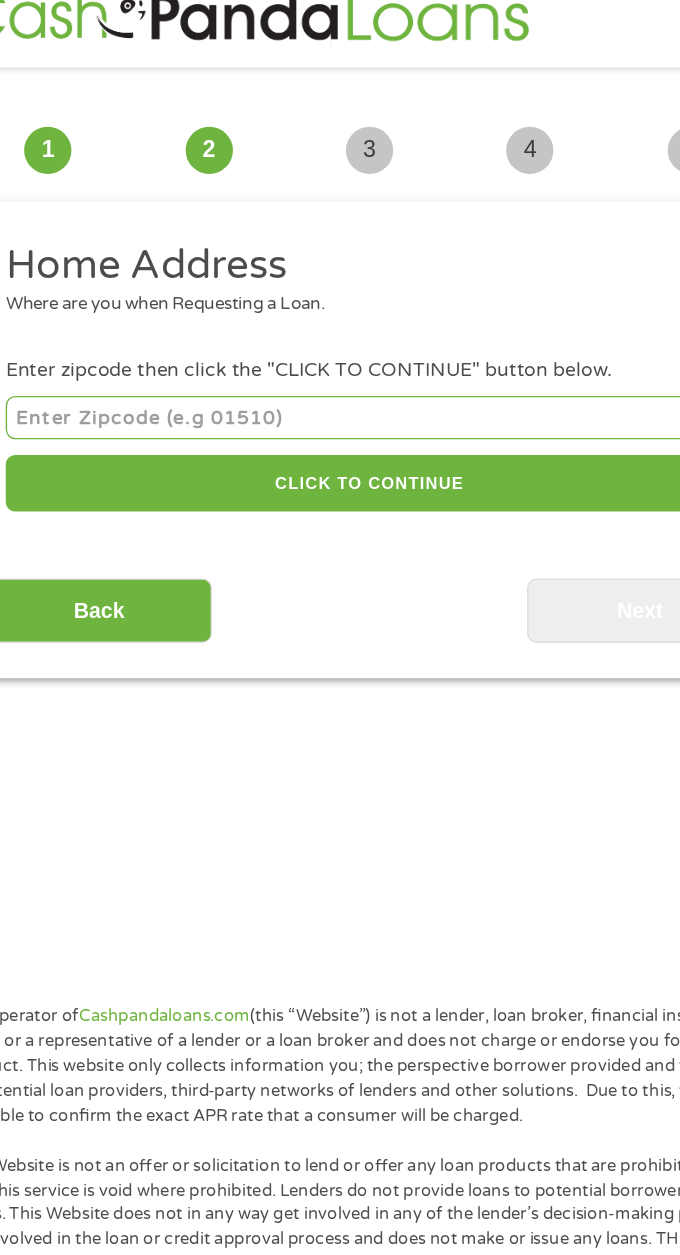 click at bounding box center [340, 336] 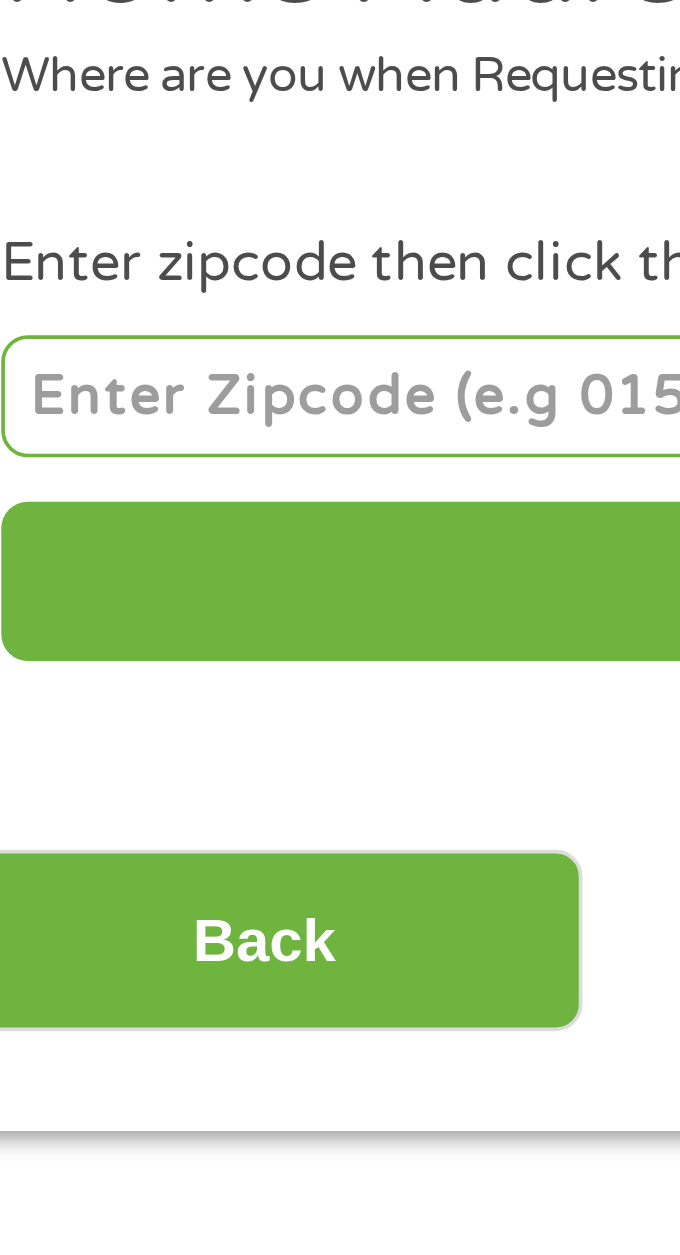 type on "[POSTAL_CODE]" 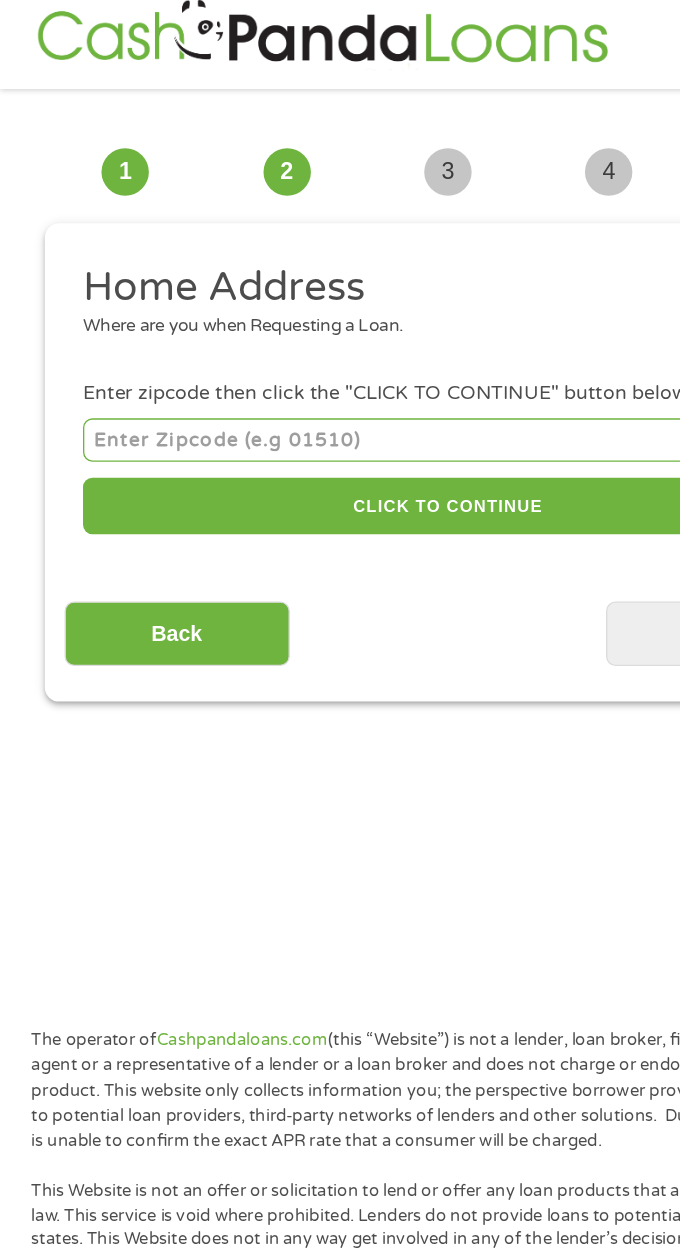 scroll, scrollTop: 14, scrollLeft: 0, axis: vertical 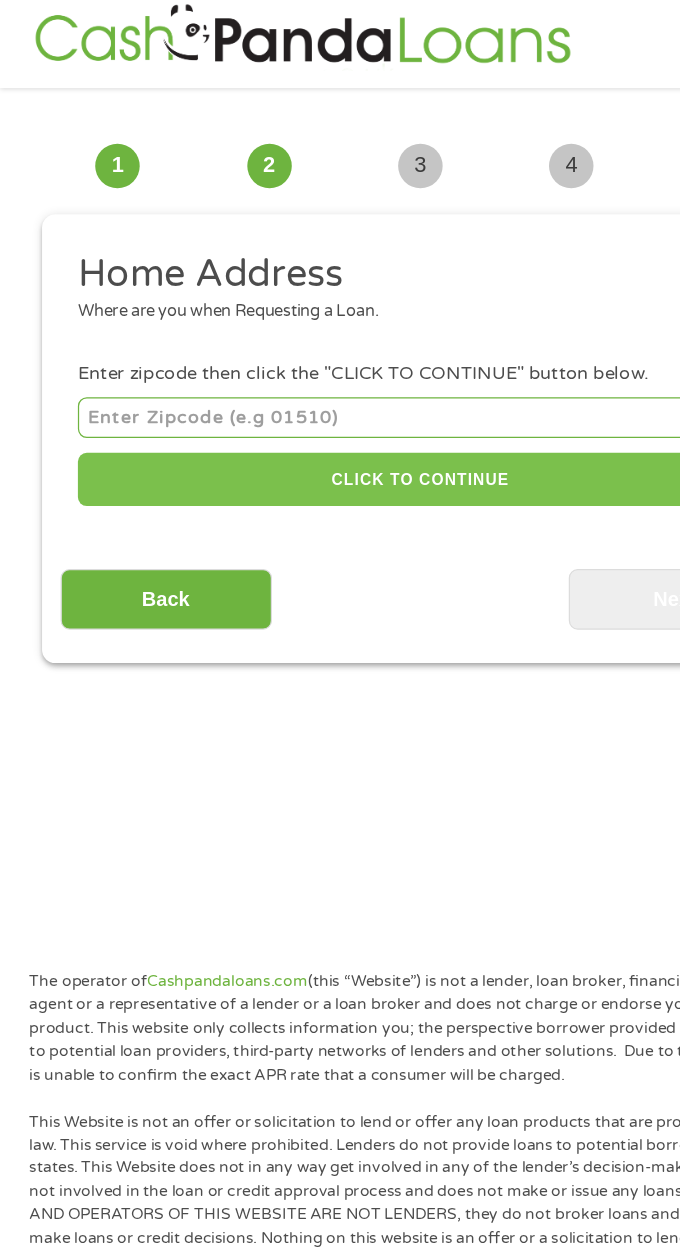click on "CLICK TO CONTINUE" at bounding box center [340, 387] 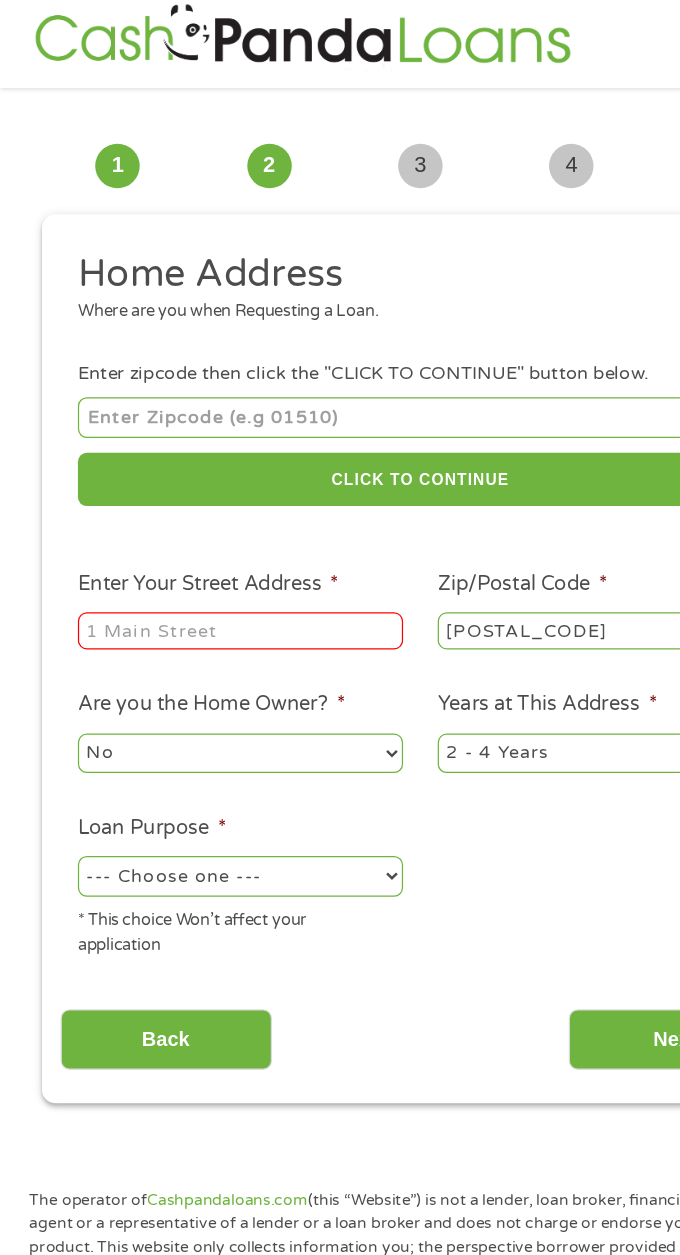 click on "Enter Your Street Address *" at bounding box center [194, 510] 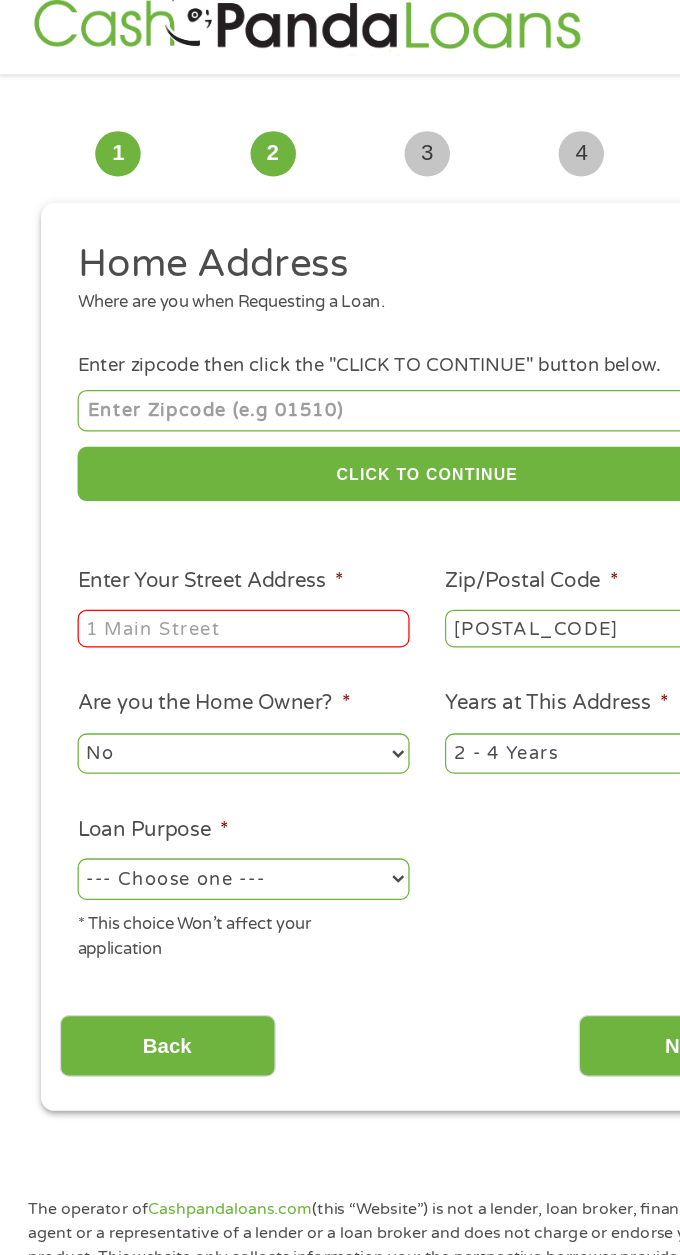 scroll, scrollTop: 14, scrollLeft: 0, axis: vertical 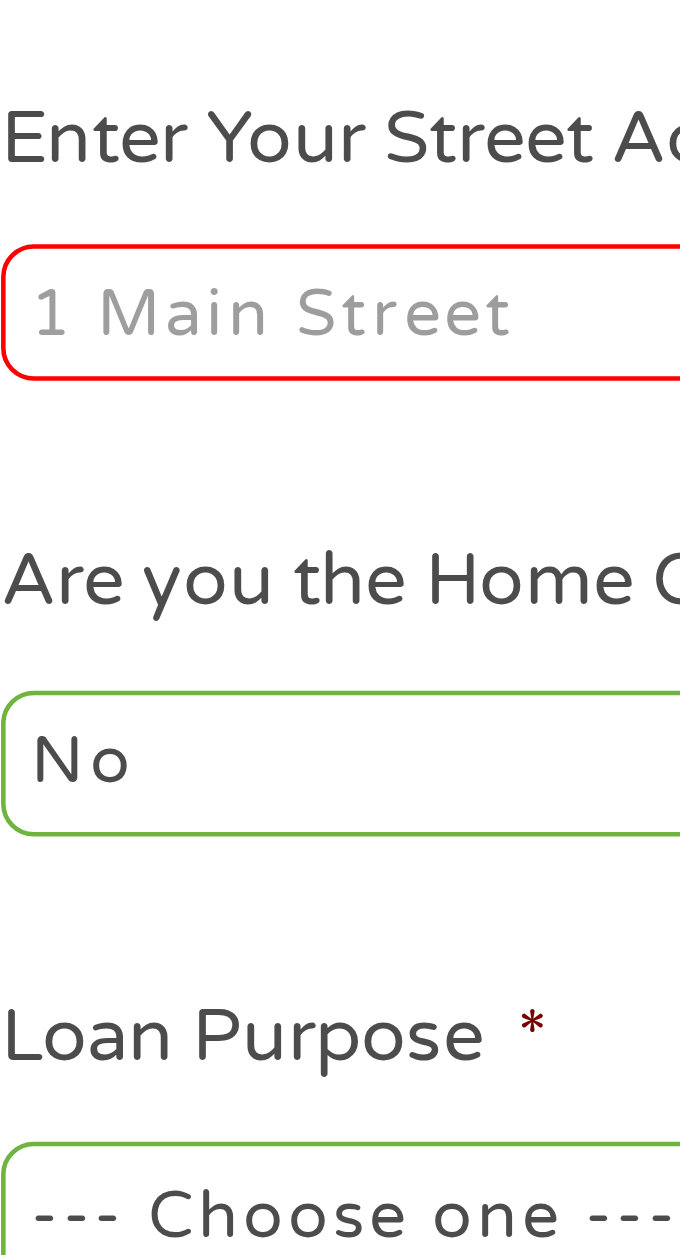 type on "[NUMBER] [STREET] [CITY] , [STATE] [POSTAL_CODE]" 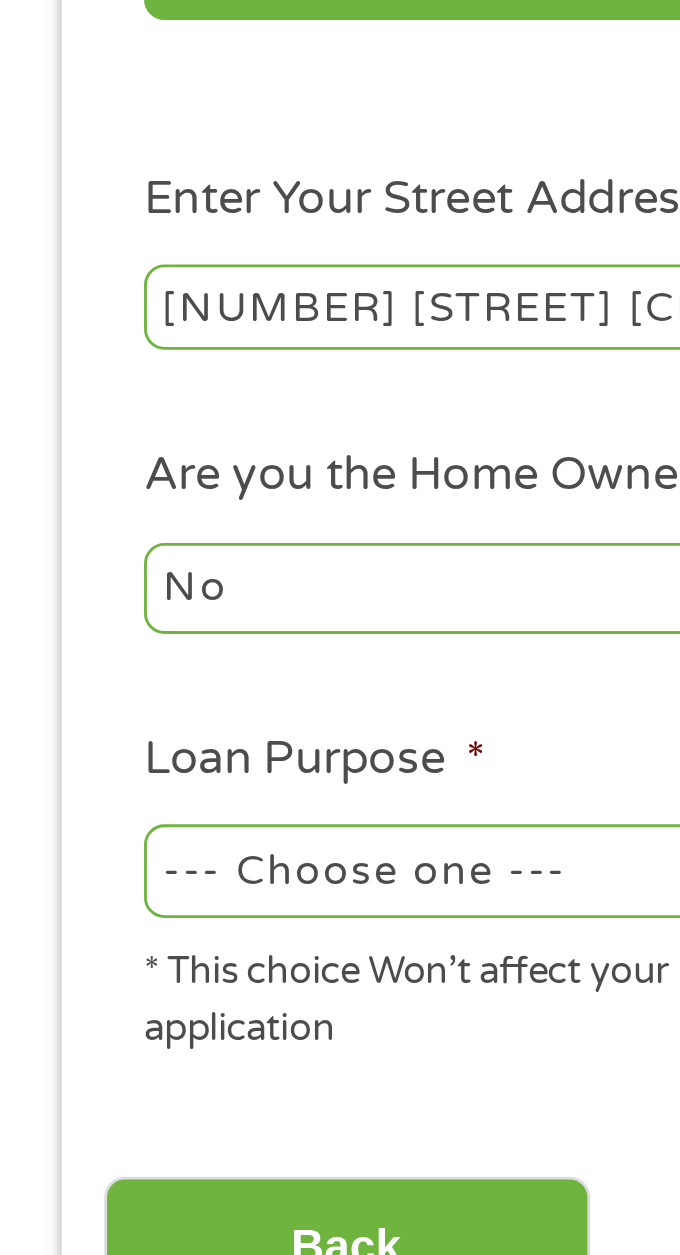 scroll, scrollTop: 14, scrollLeft: 0, axis: vertical 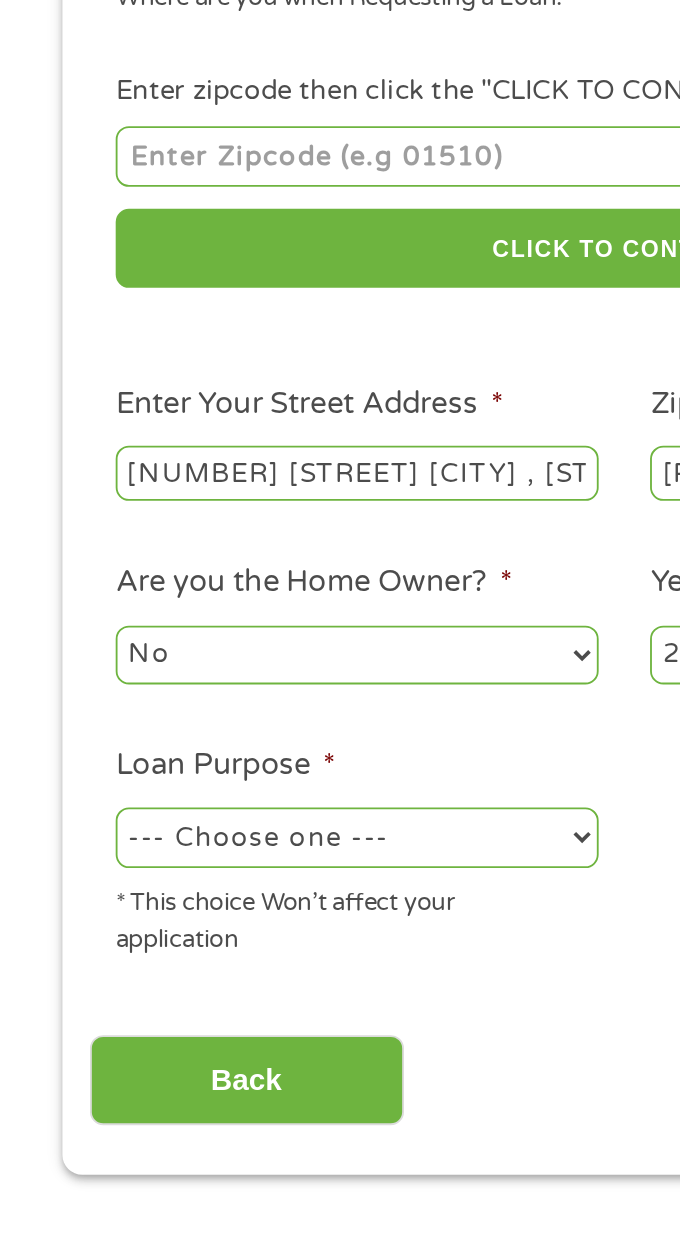 click on "No Yes" at bounding box center (194, 609) 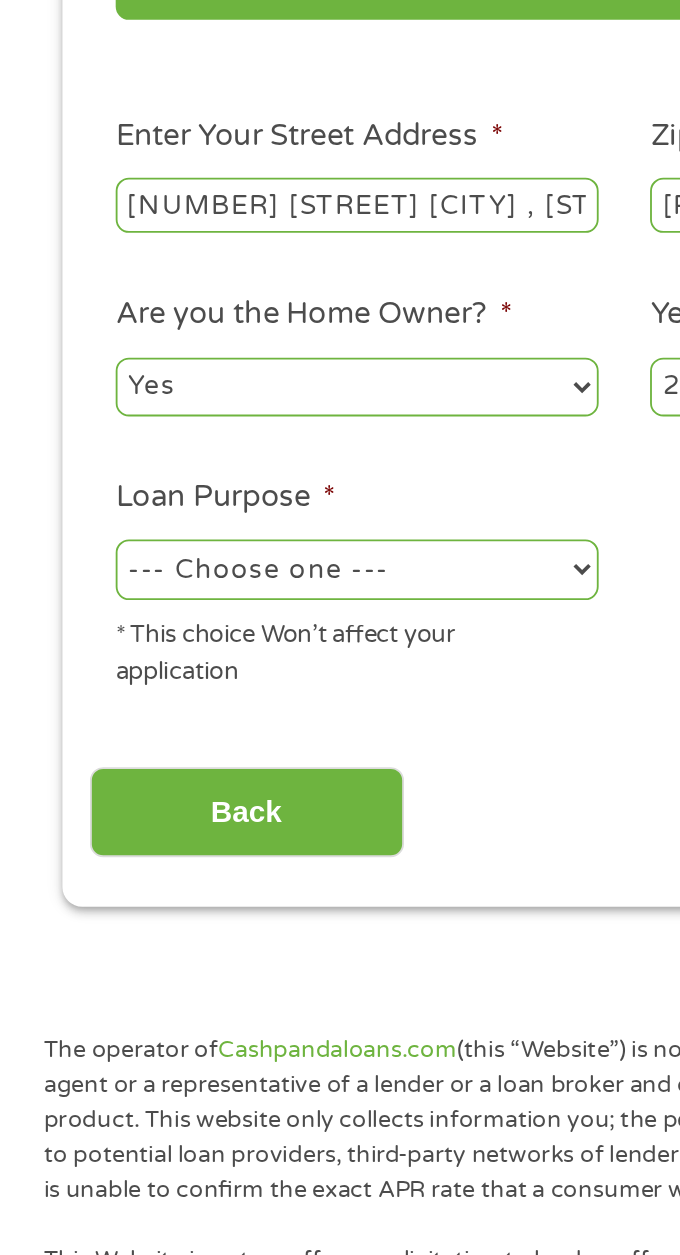 scroll, scrollTop: 14, scrollLeft: 0, axis: vertical 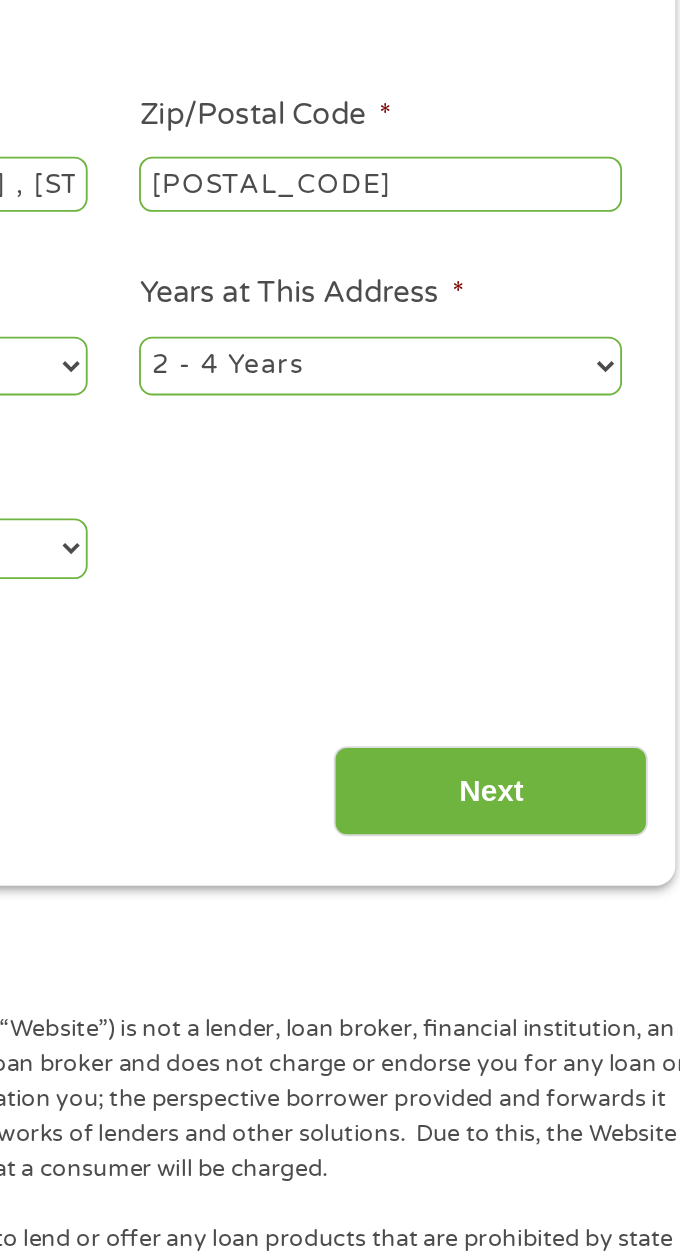 click on "1 Year or less 1 - 2 Years 2 - 4 Years Over 4 Years" at bounding box center (485, 609) 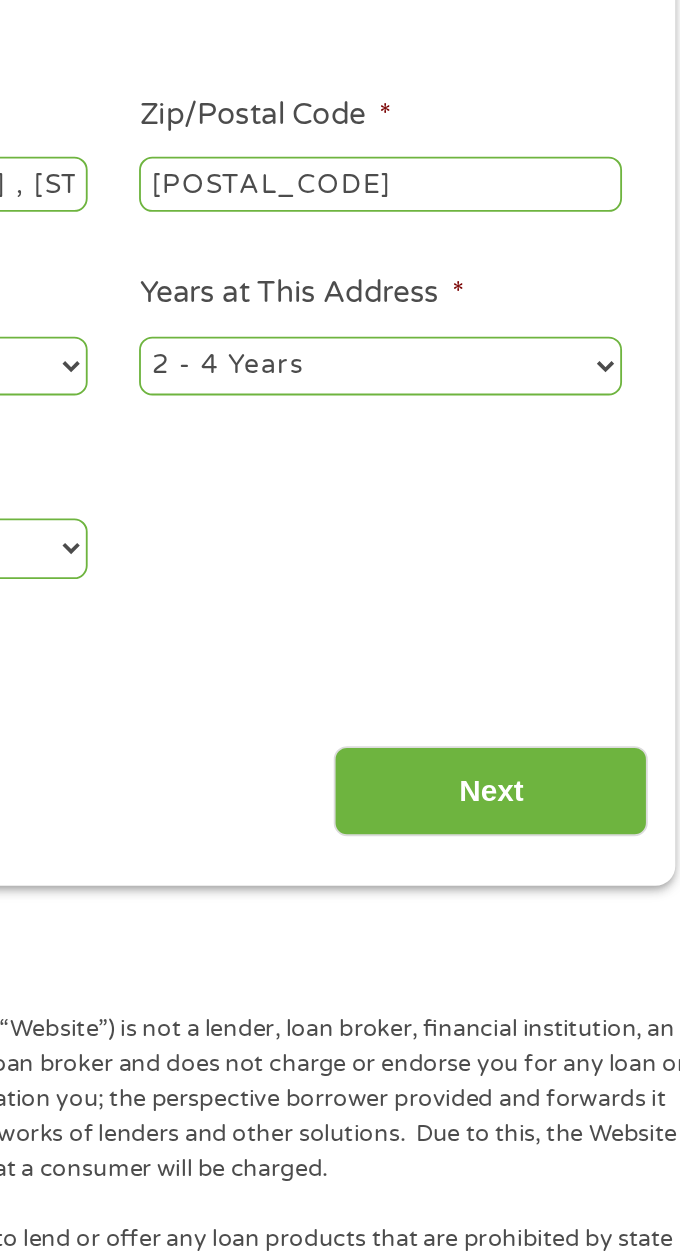 select on "60months" 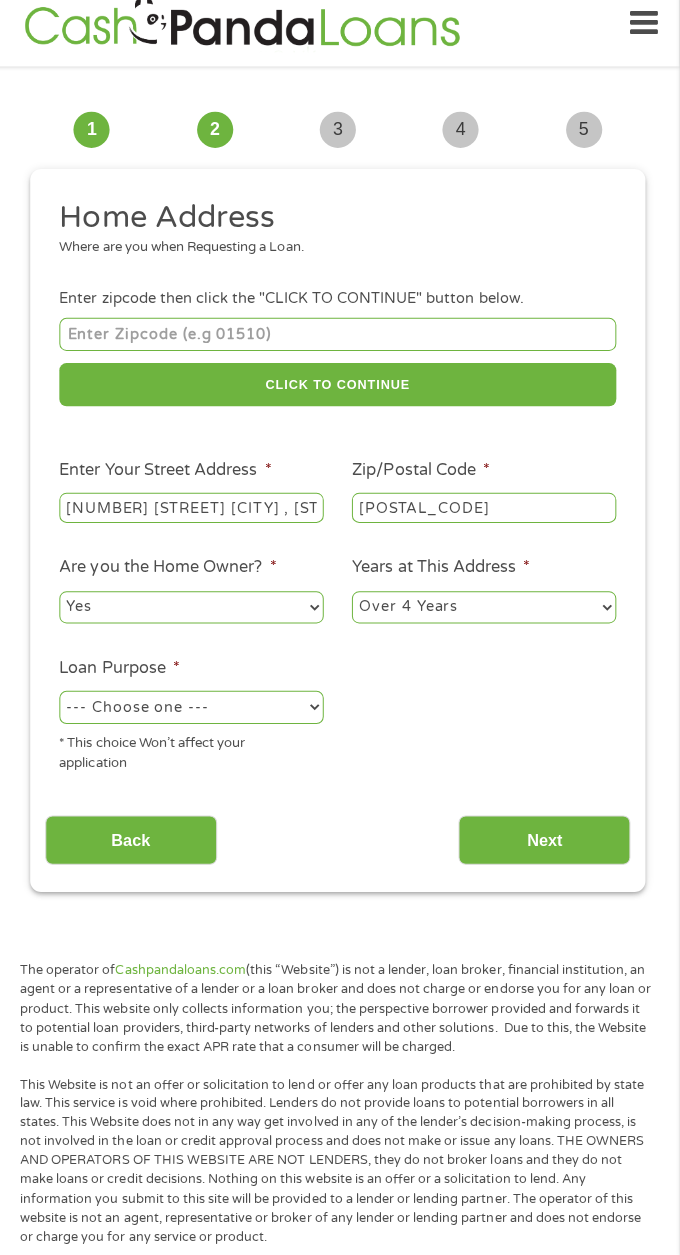 scroll, scrollTop: 14, scrollLeft: 0, axis: vertical 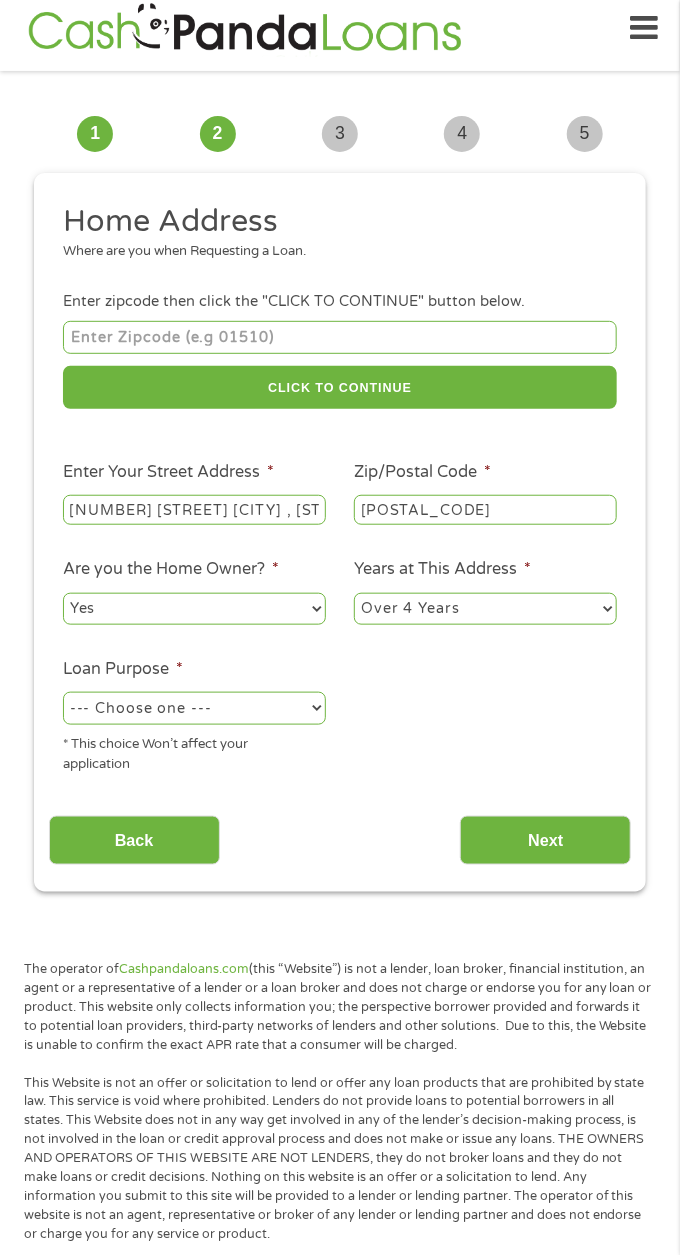 click on "--- Choose one --- Pay Bills Debt Consolidation Home Improvement Major Purchase Car Loan Short Term Cash Medical Expenses Other" at bounding box center [194, 708] 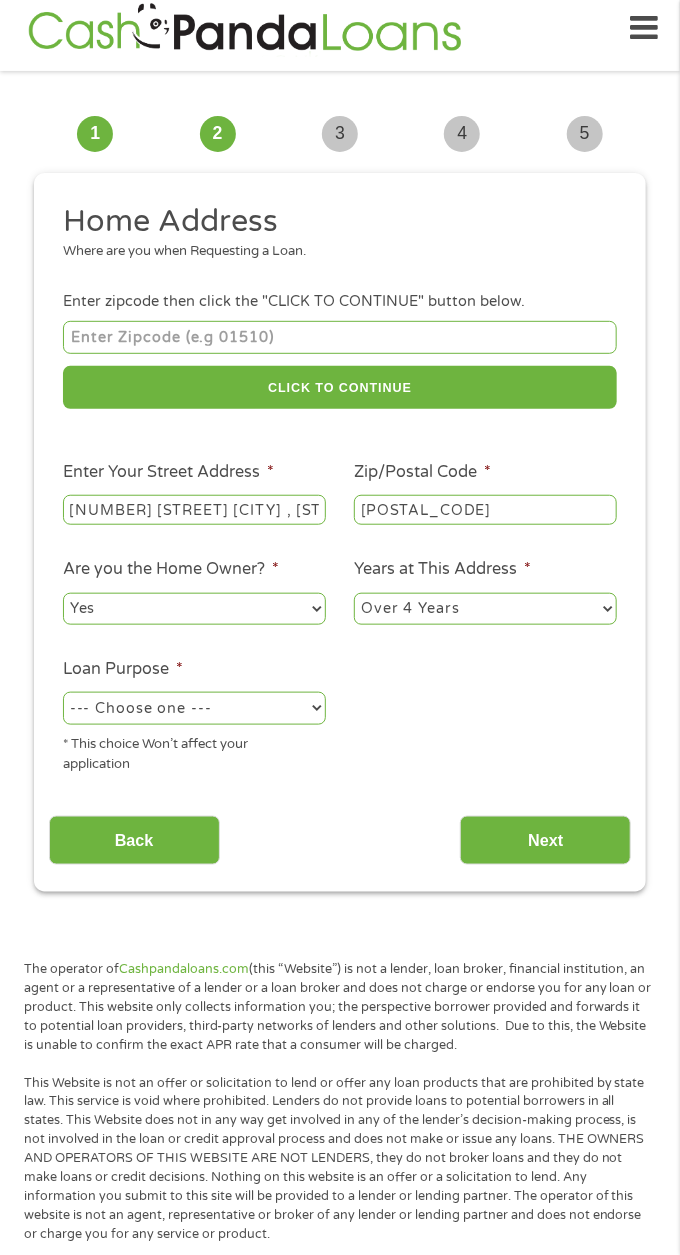 select on "shorttermcash" 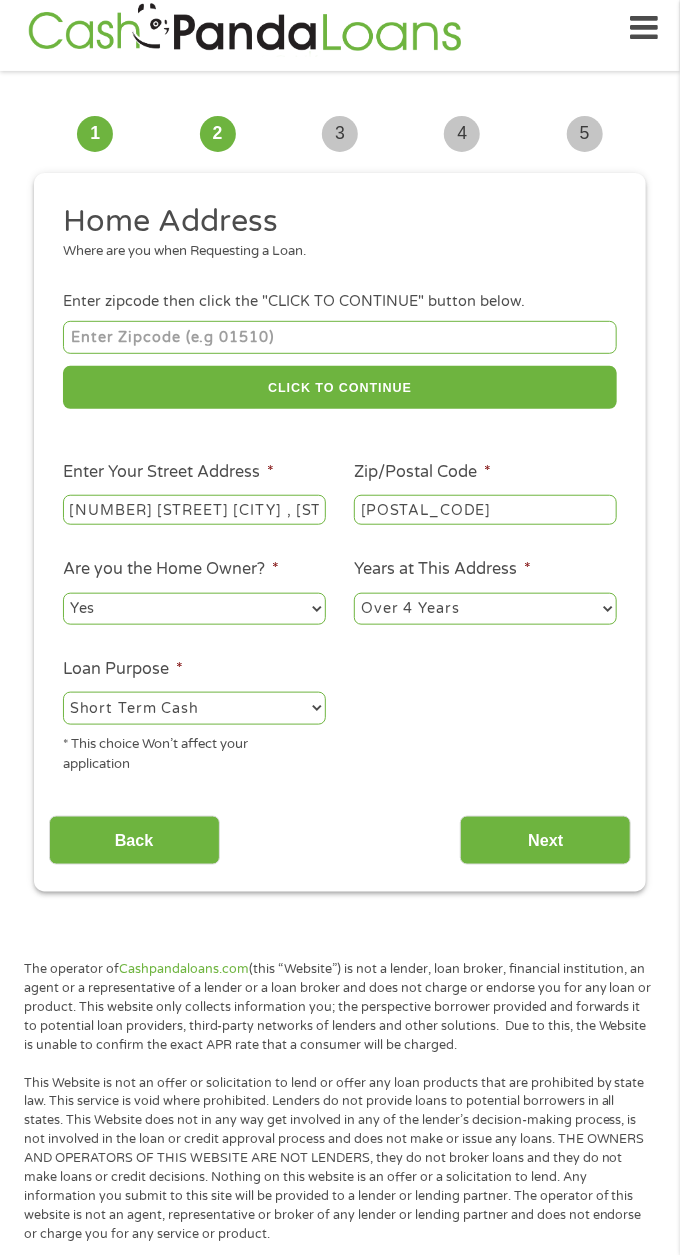 click on "Next" at bounding box center [545, 840] 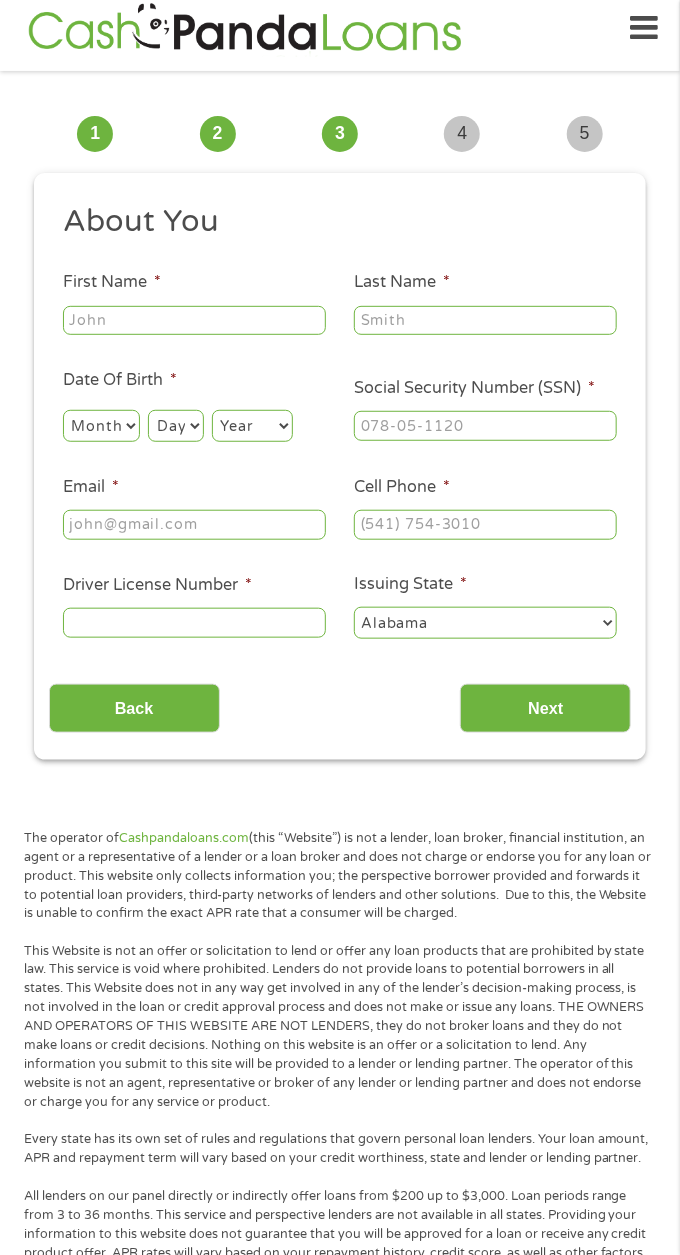 scroll, scrollTop: 7, scrollLeft: 8, axis: both 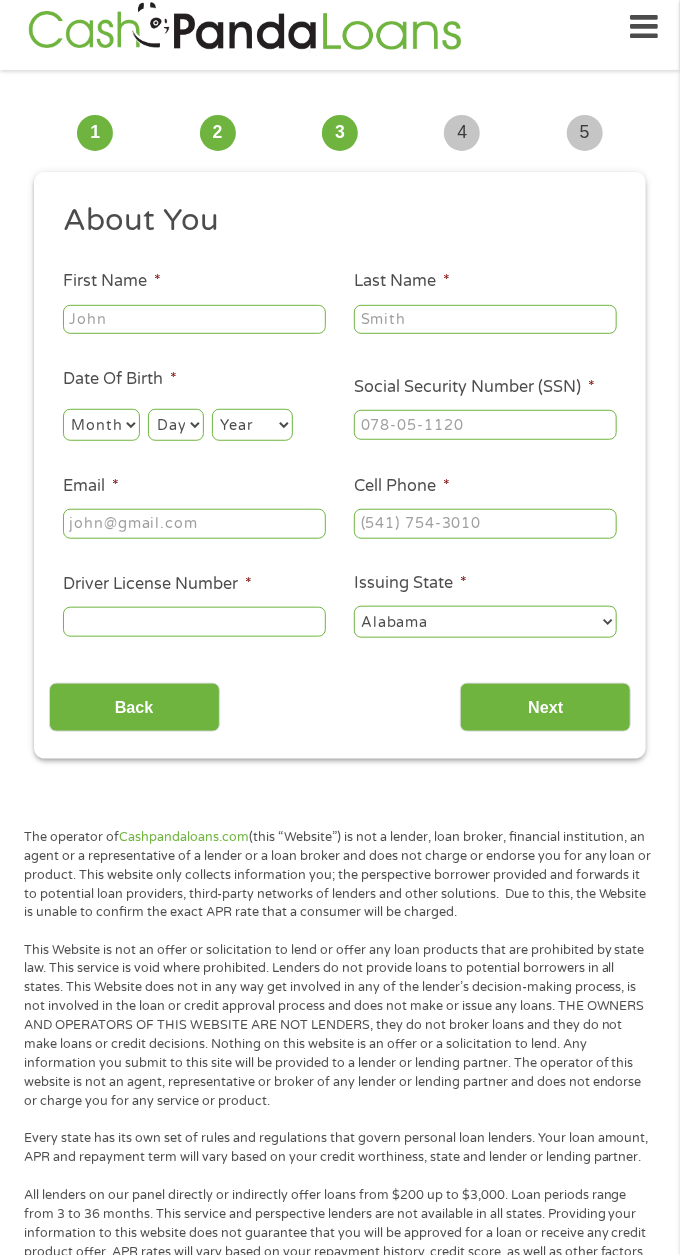 click on "First Name *" at bounding box center (194, 320) 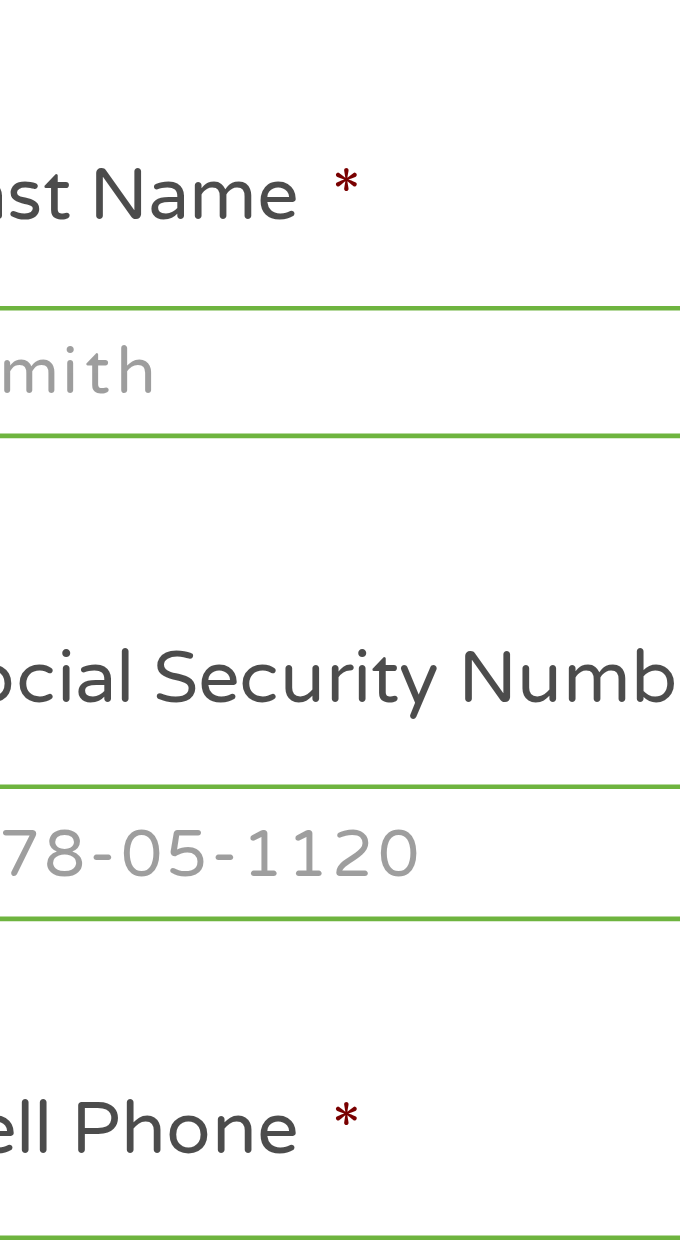 type on "[FIRST]" 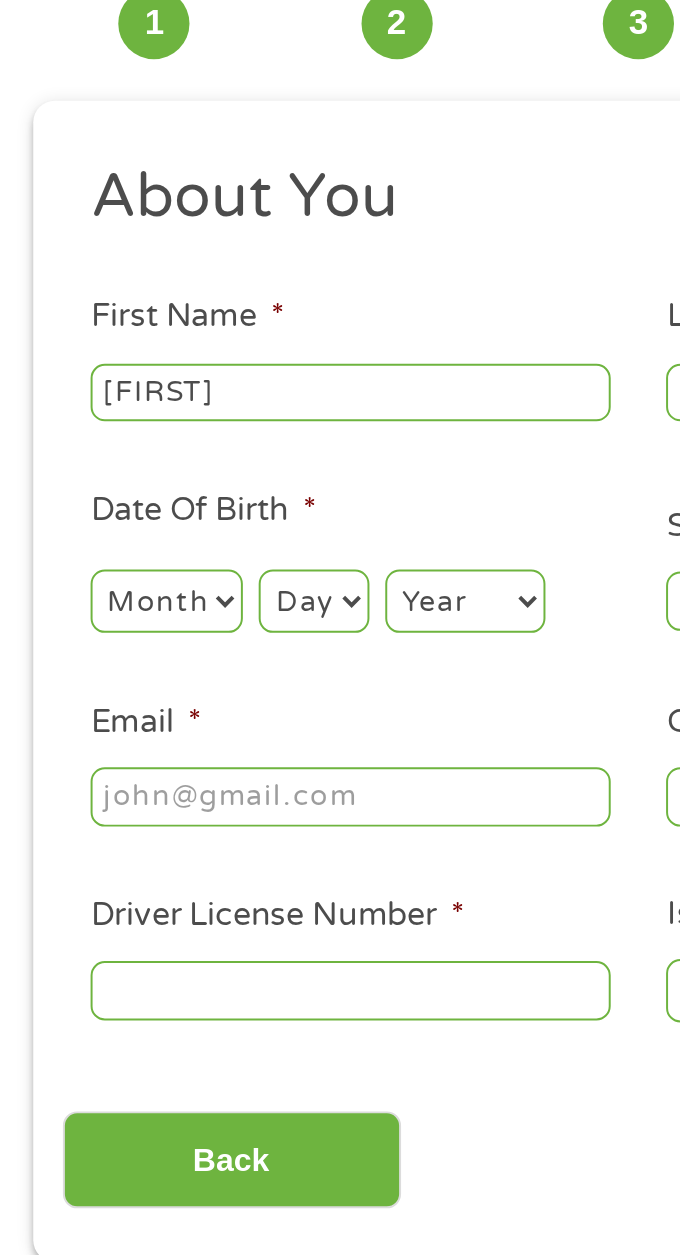 scroll, scrollTop: 15, scrollLeft: 0, axis: vertical 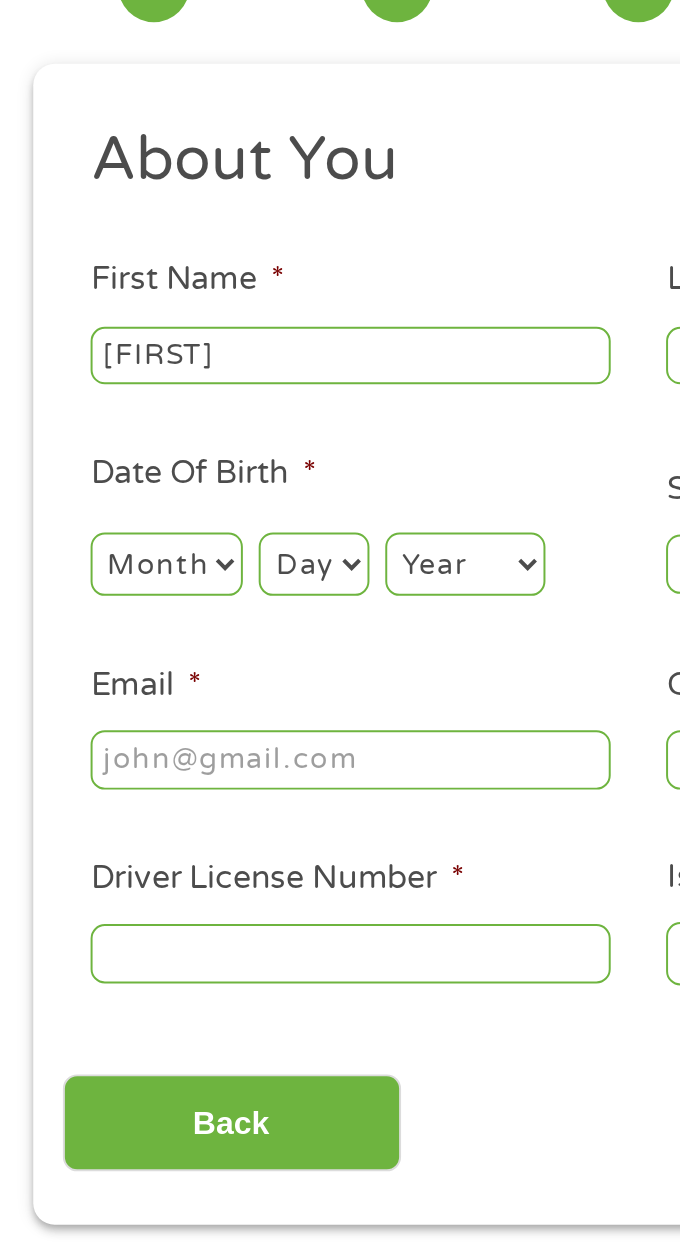 type on "[LAST]" 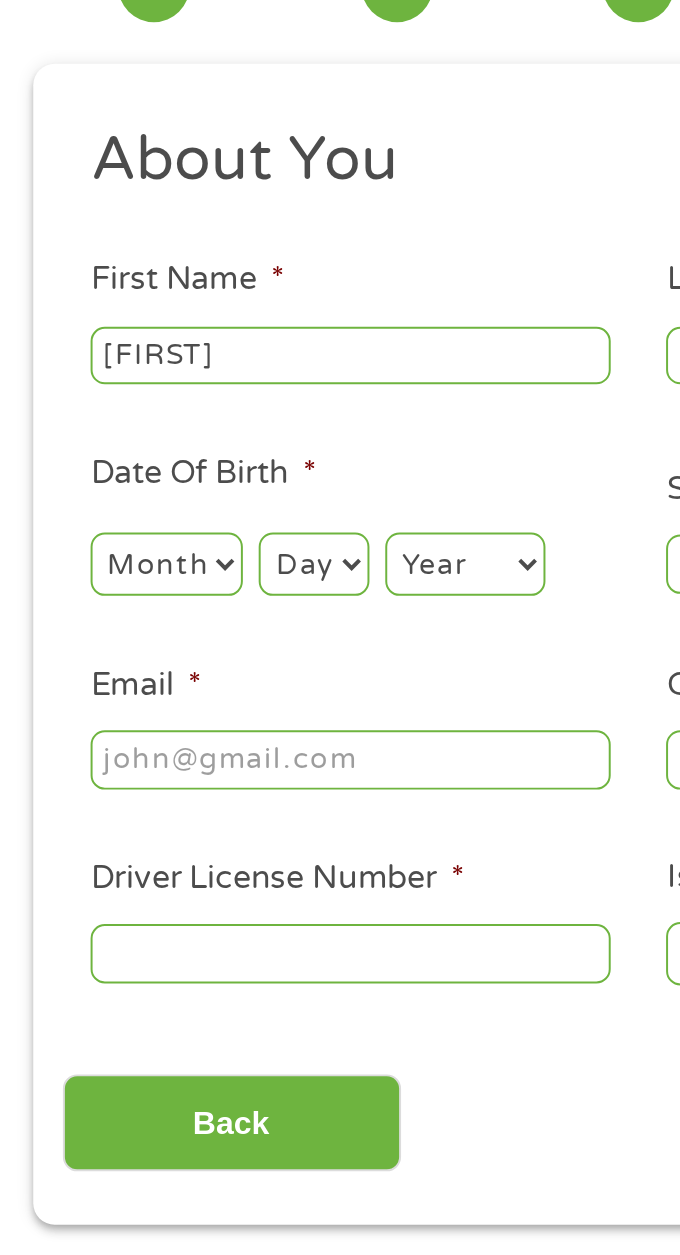 select on "10" 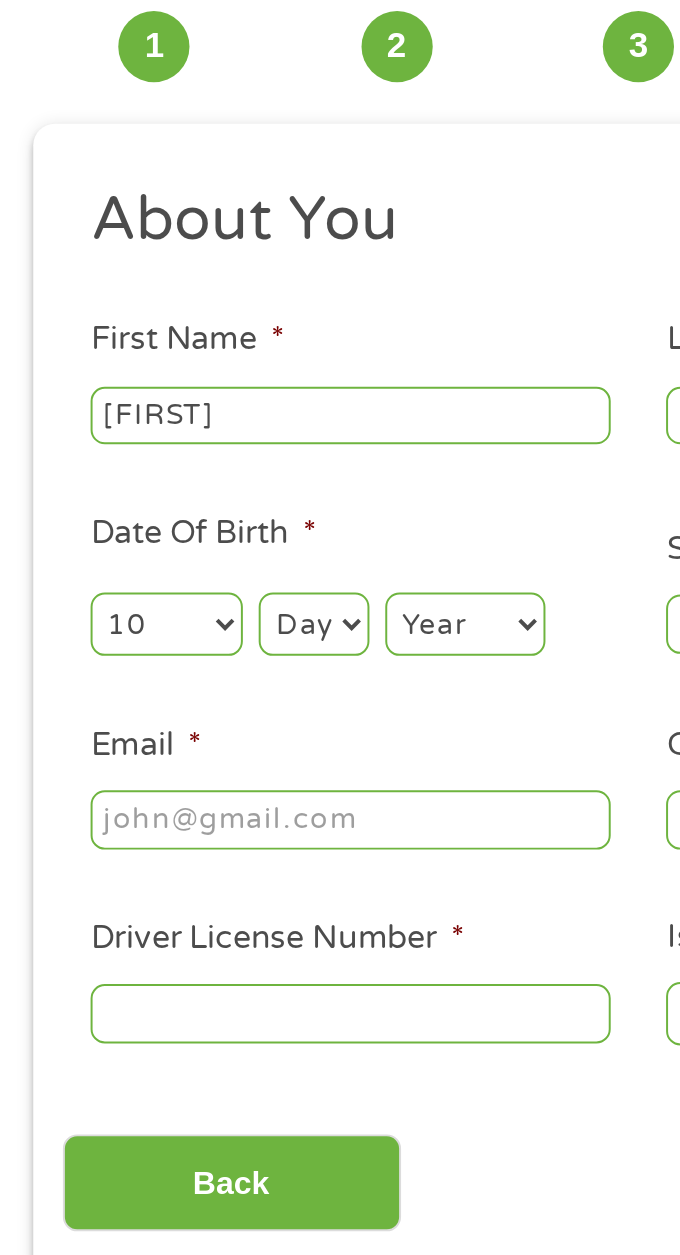 click on "Day 1 2 3 4 5 6 7 8 9 10 11 12 13 14 15 16 17 18 19 20 21 22 23 24 25 26 27 28 29 30 31" at bounding box center (175, 425) 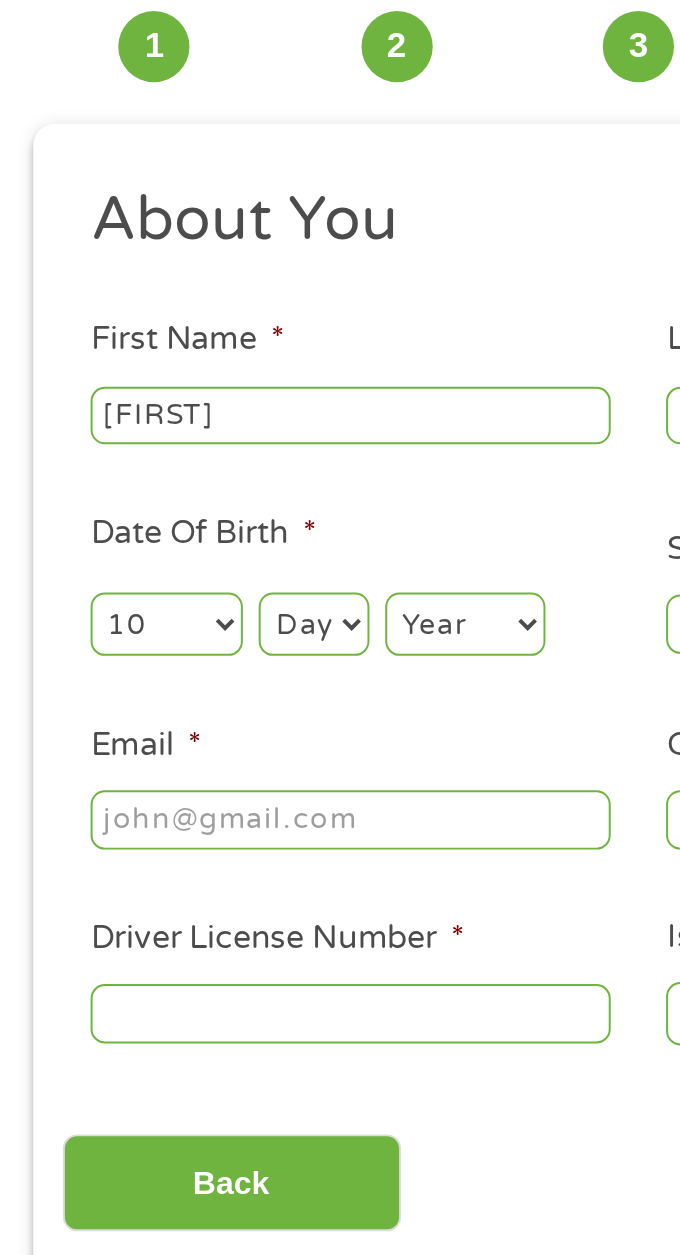 select on "21" 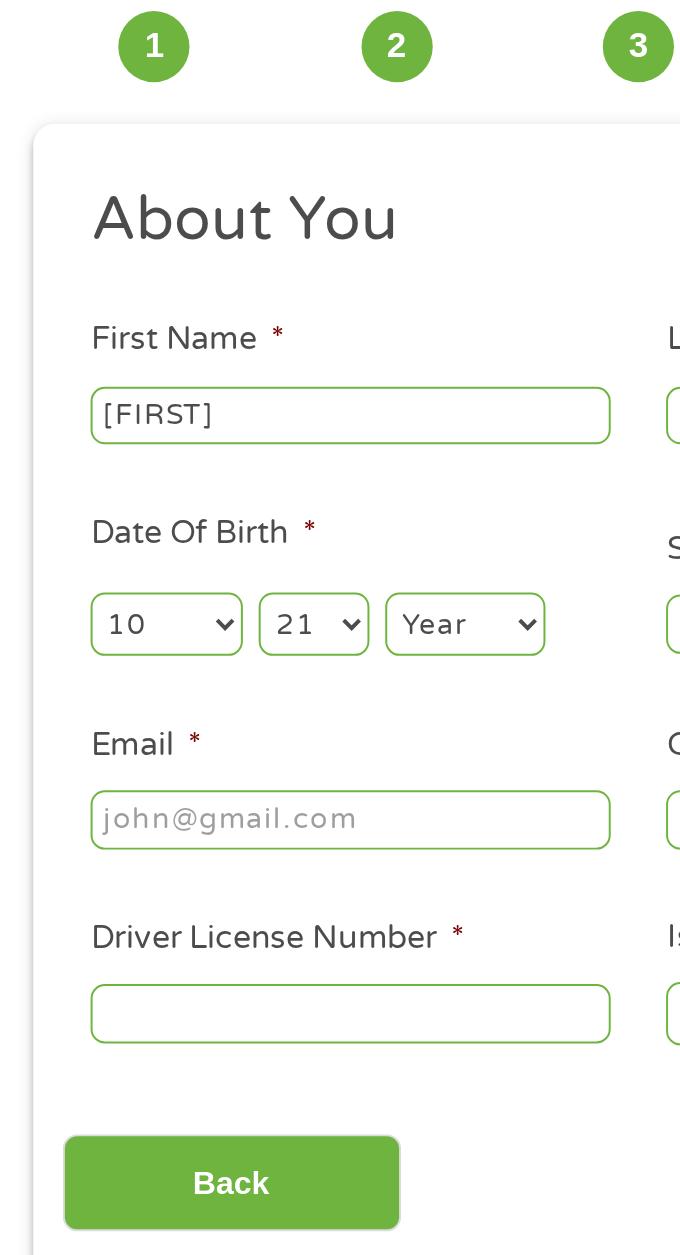 click on "Year 2007 2006 2005 2004 2003 2002 2001 2000 1999 1998 1997 1996 1995 1994 1993 1992 1991 1990 1989 1988 1987 1986 1985 1984 1983 1982 1981 1980 1979 1978 1977 1976 1975 1974 1973 1972 1971 1970 1969 1968 1967 1966 1965 1964 1963 1962 1961 1960 1959 1958 1957 1956 1955 1954 1953 1952 1951 1950 1949 1948 1947 1946 1945 1944 1943 1942 1941 1940 1939 1938 1937 1936 1935 1934 1933 1932 1931 1930 1929 1928 1927 1926 1925 1924 1923 1922 1921 1920" at bounding box center [252, 425] 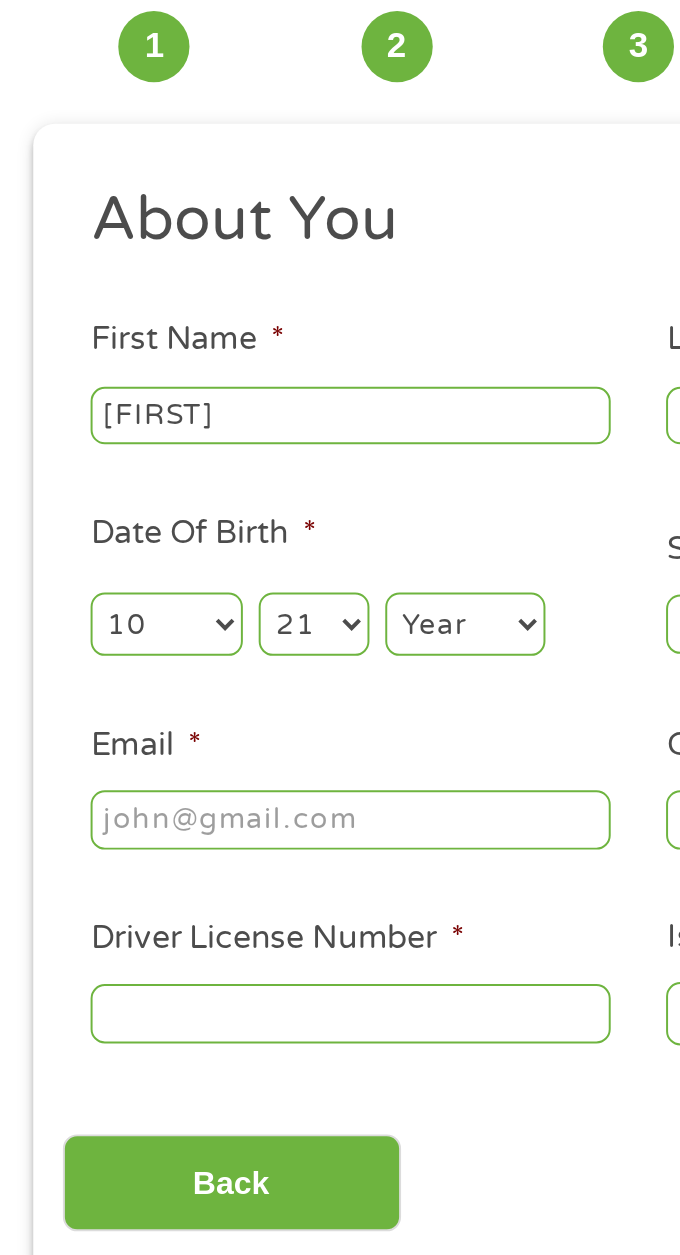 select on "1978" 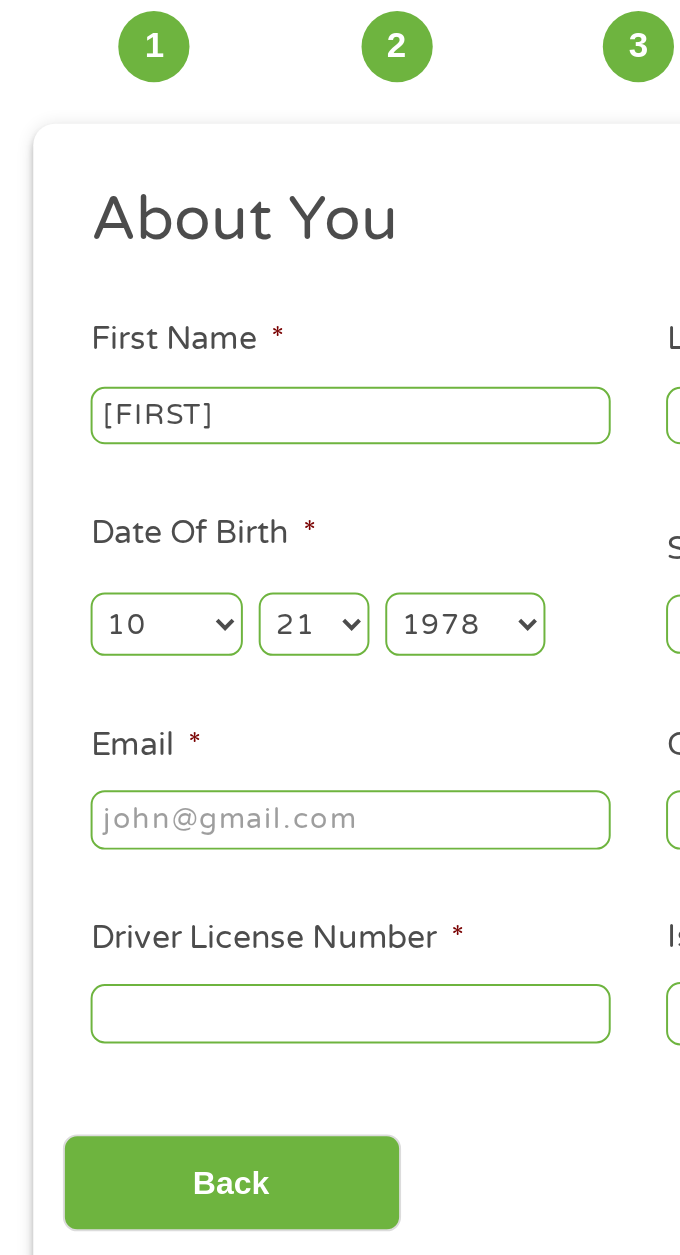 click on "Email *" at bounding box center (194, 524) 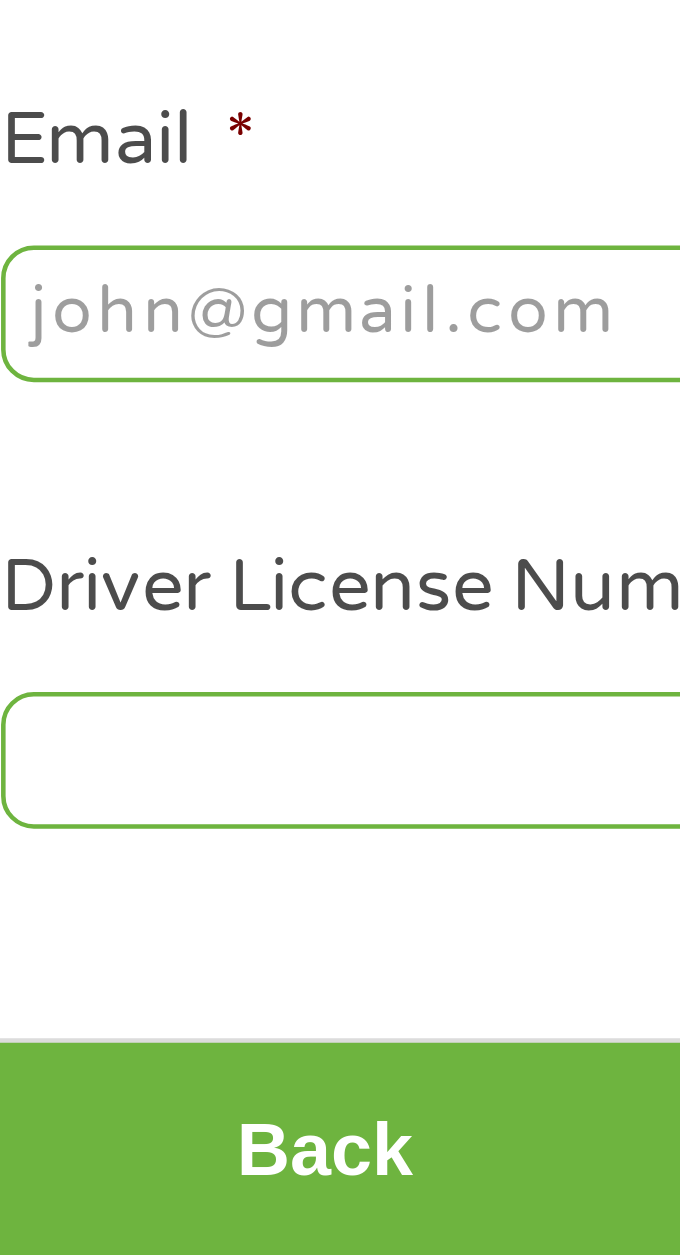 type on "[FIRST][LAST]@example.com" 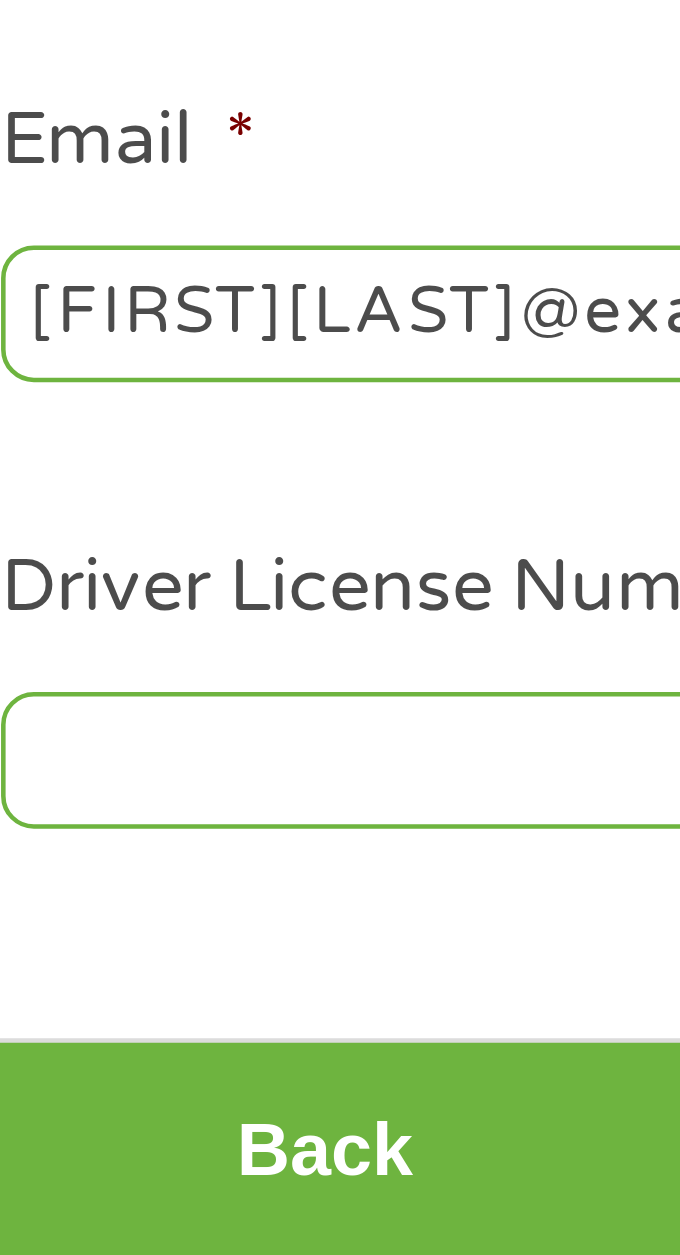 type on "([AREA_CODE]) [PHONE]" 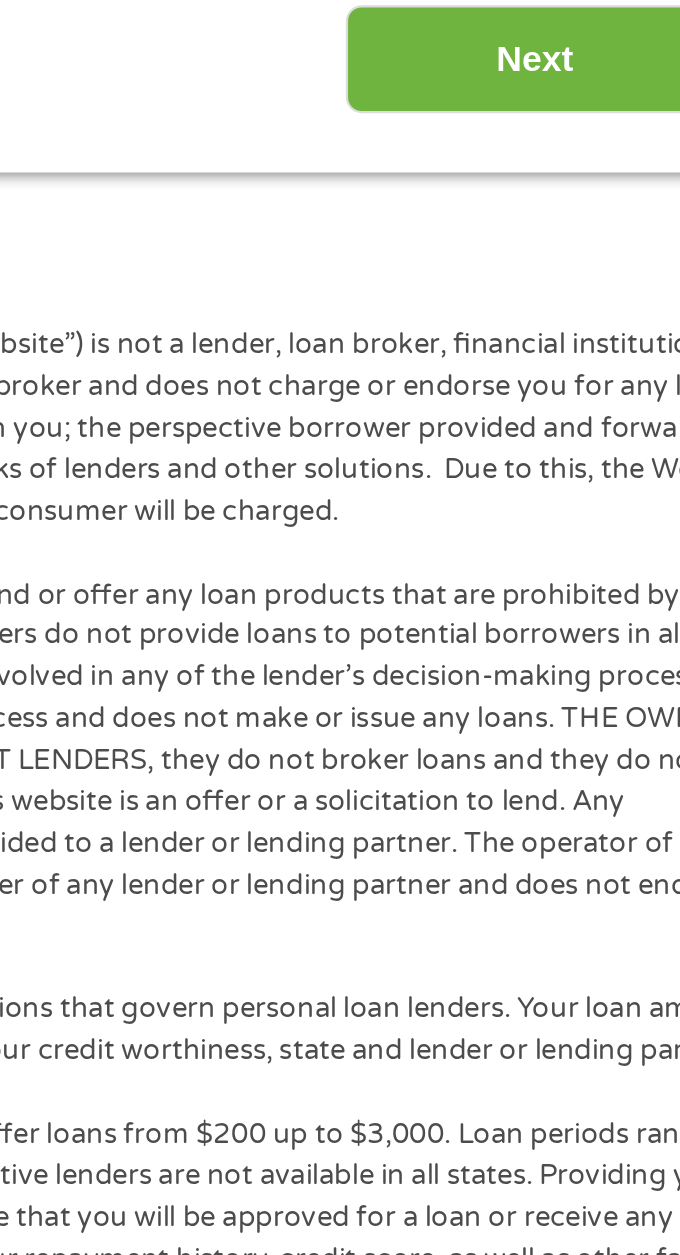 scroll, scrollTop: 15, scrollLeft: 0, axis: vertical 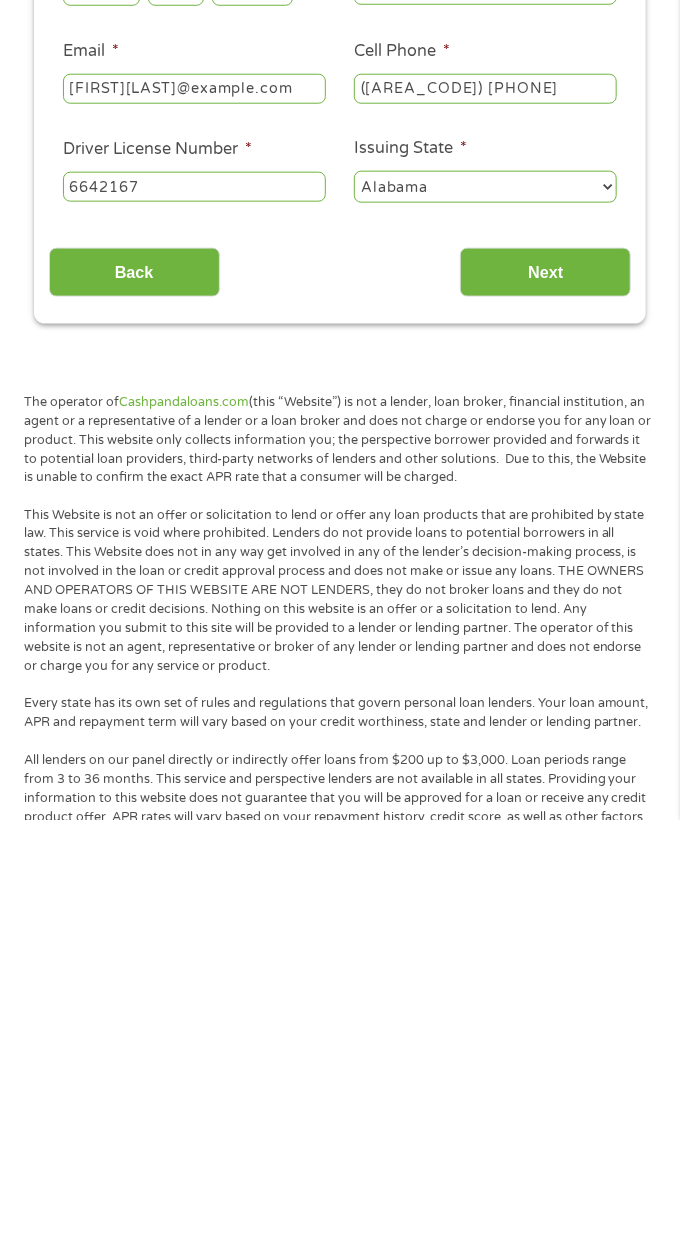 type on "6642167" 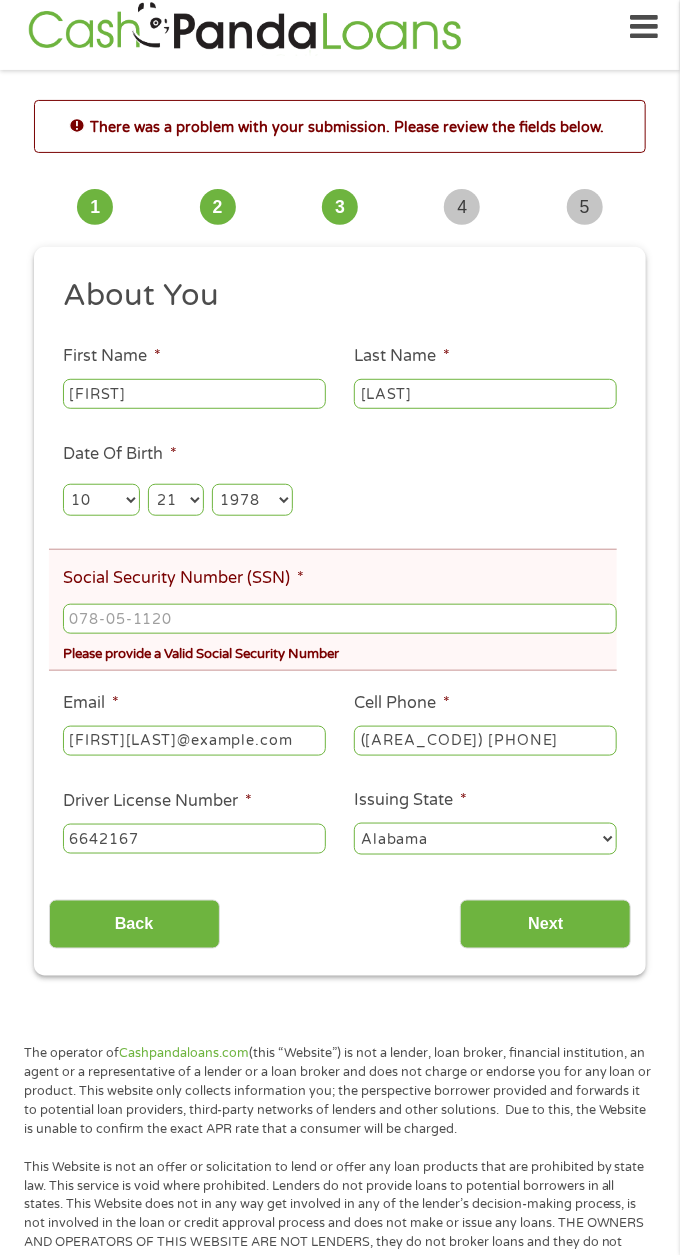 scroll, scrollTop: 7, scrollLeft: 8, axis: both 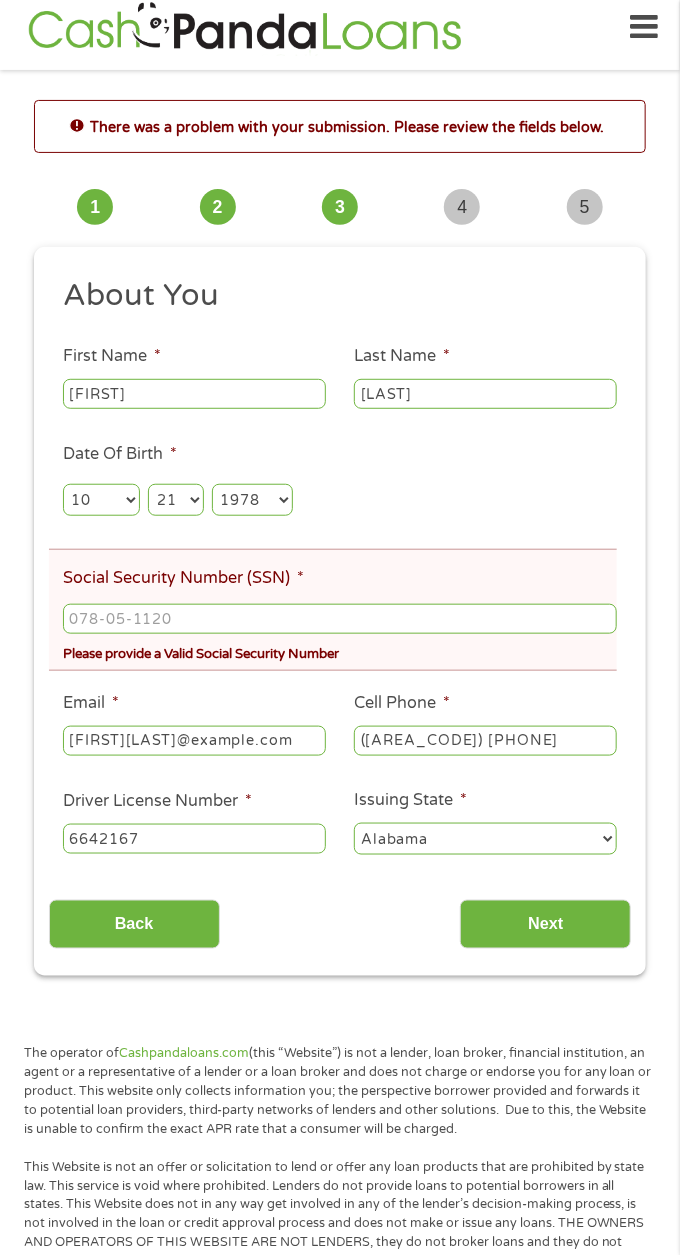 click on "Social Security Number (SSN) *" at bounding box center (340, 619) 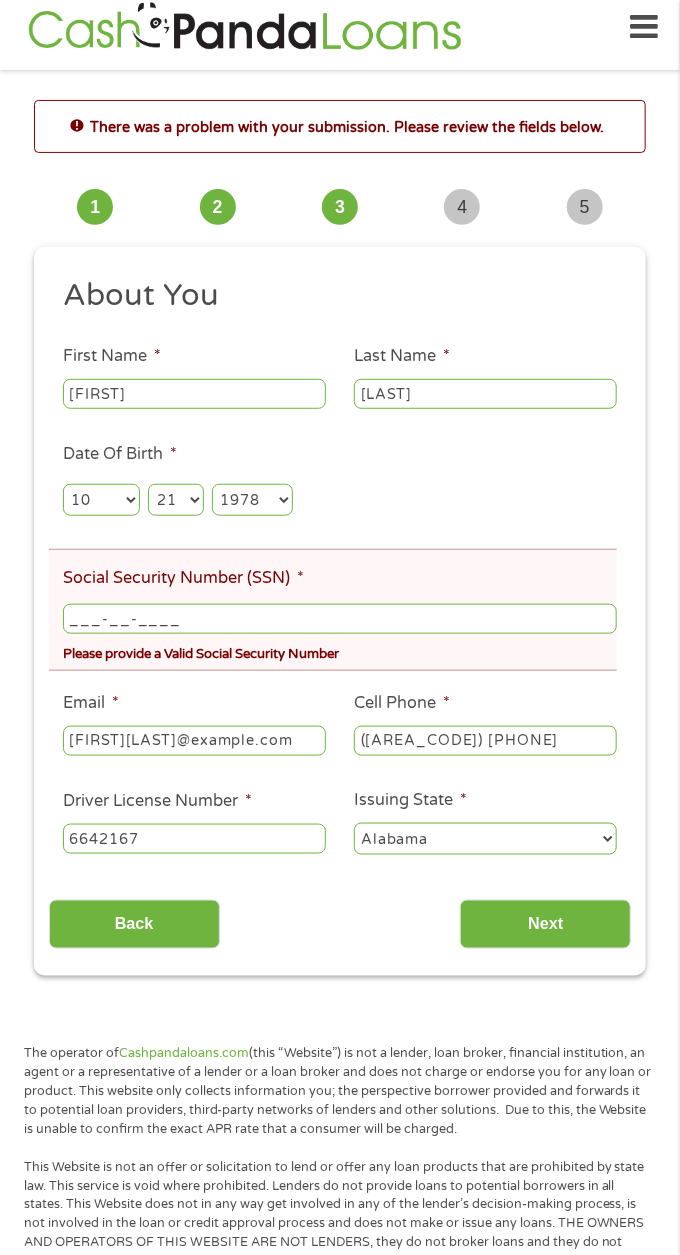 scroll, scrollTop: 15, scrollLeft: 0, axis: vertical 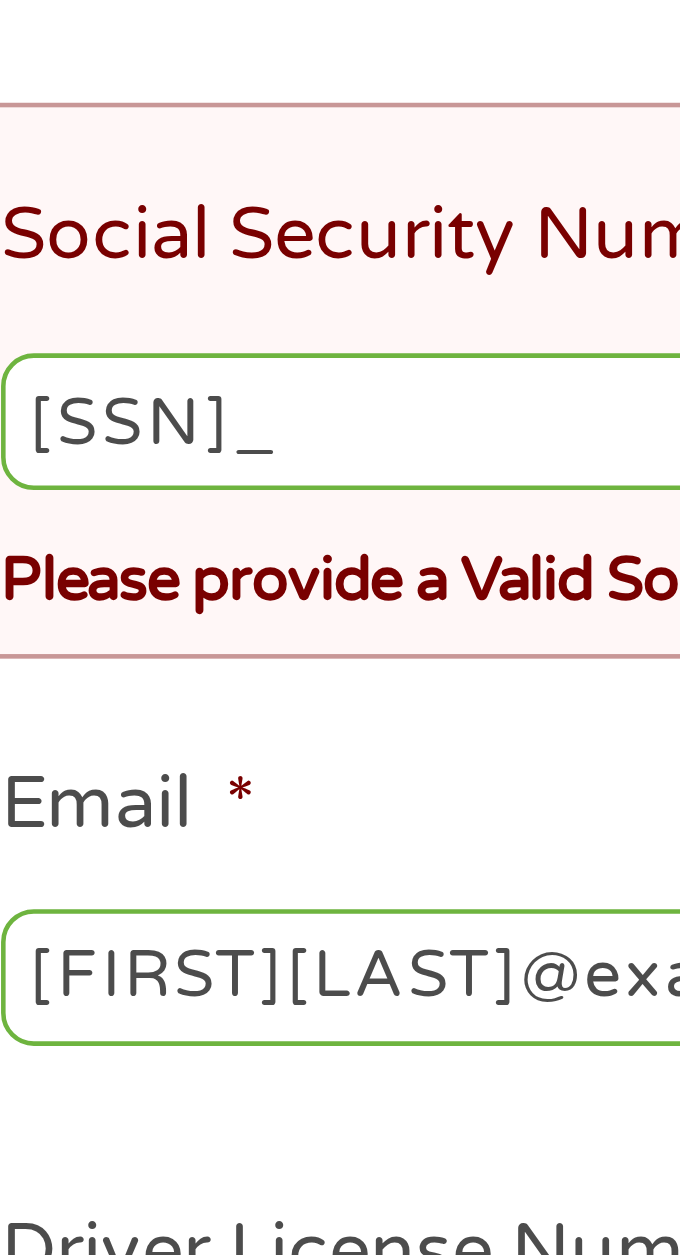 type on "[SSN]" 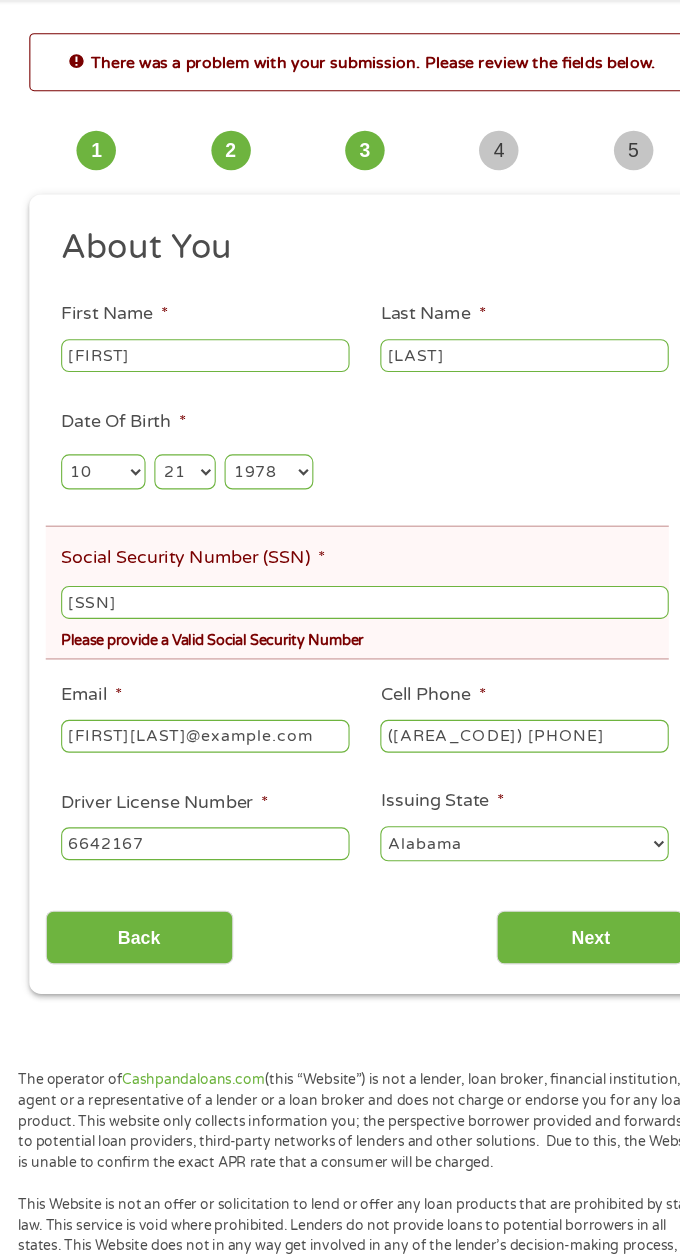 scroll, scrollTop: 15, scrollLeft: 0, axis: vertical 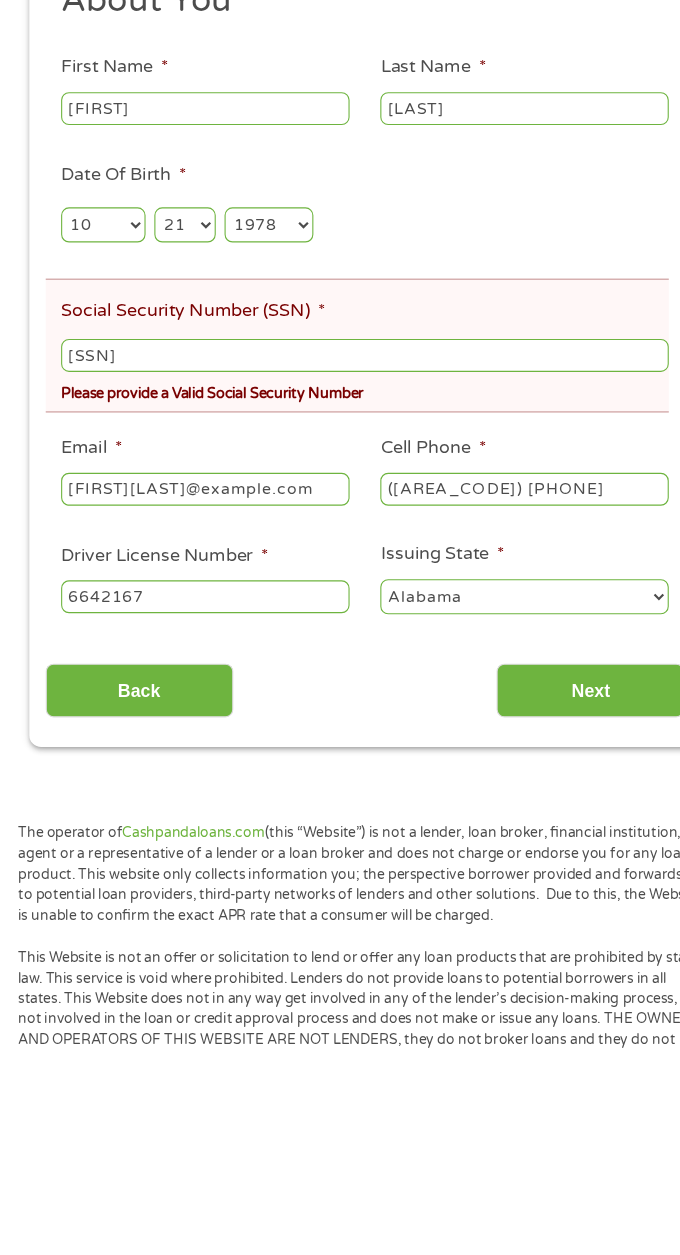 click on "Next" at bounding box center [545, 924] 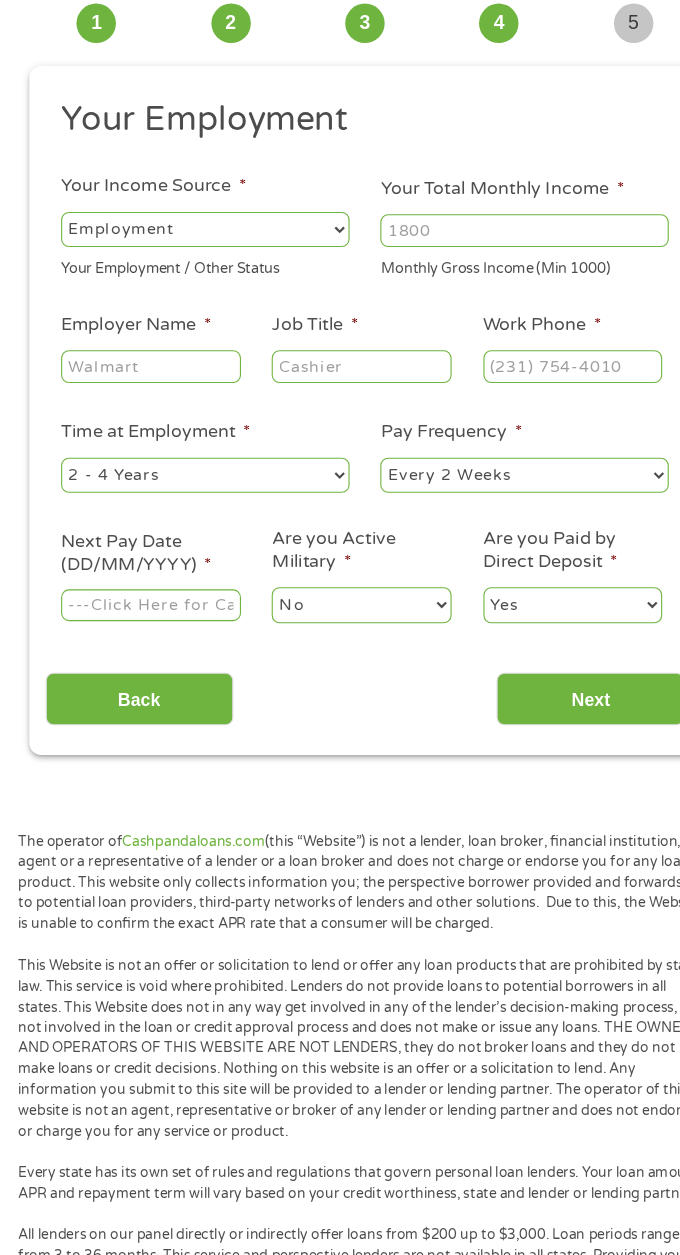 scroll, scrollTop: 7, scrollLeft: 8, axis: both 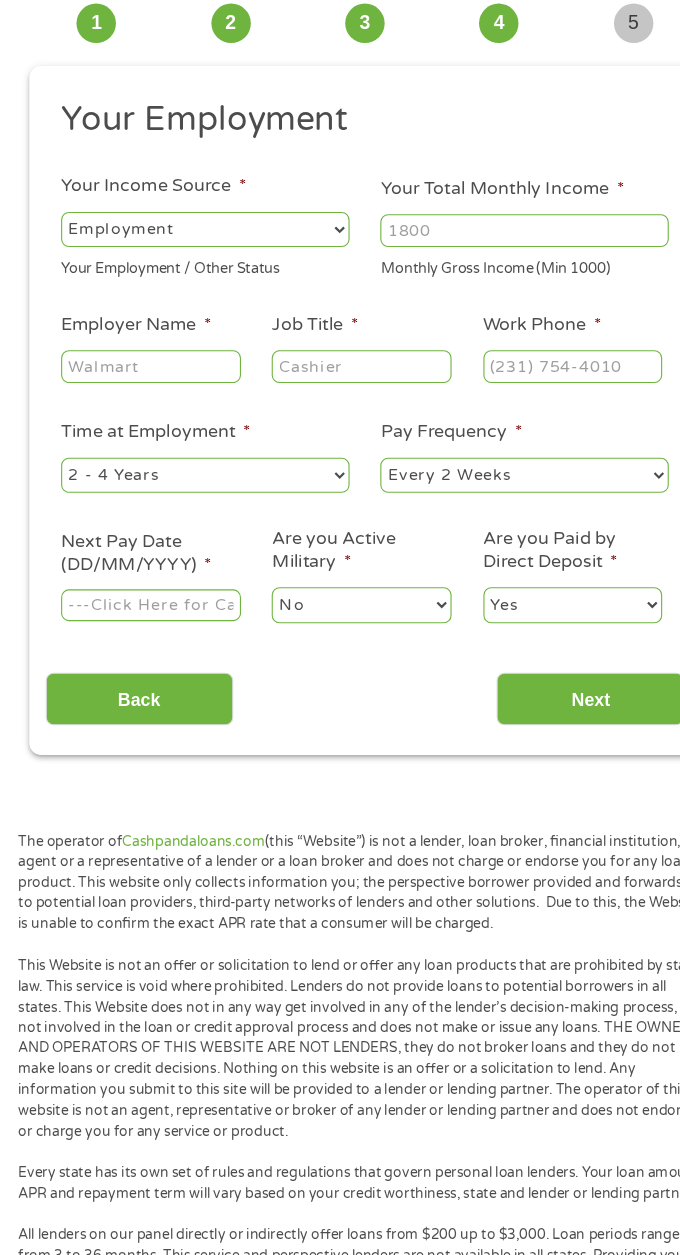 click on "Employer Name *" at bounding box center [145, 446] 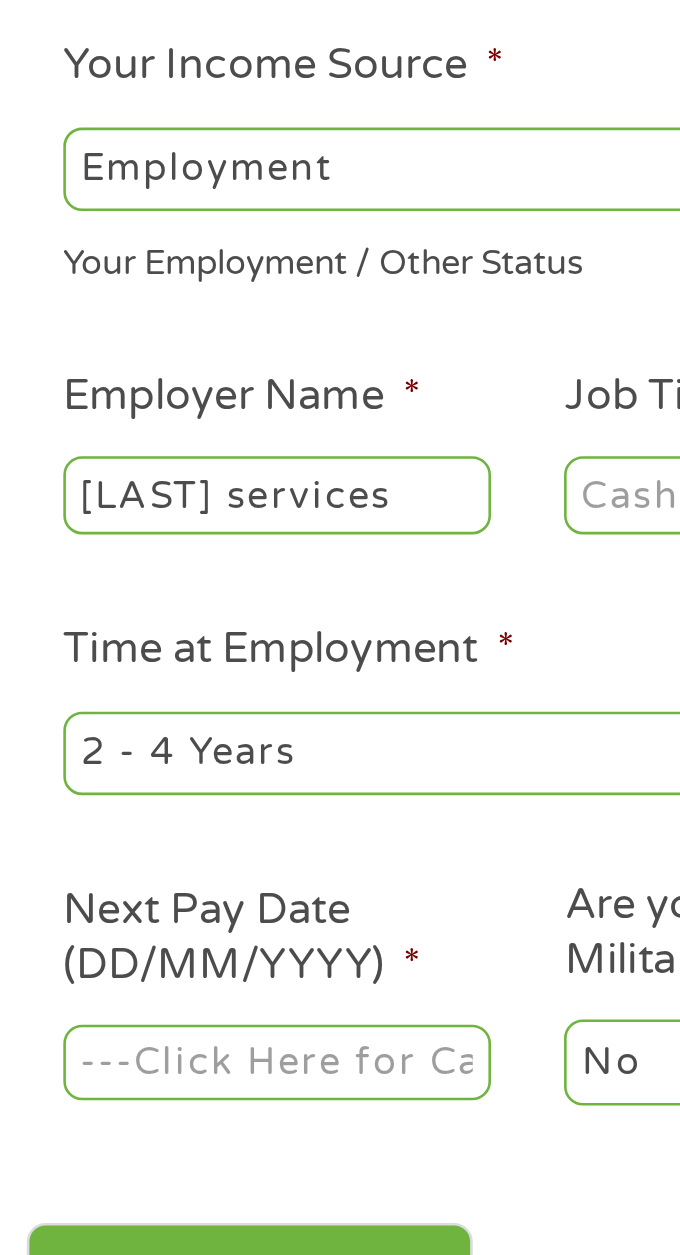scroll, scrollTop: 14, scrollLeft: 0, axis: vertical 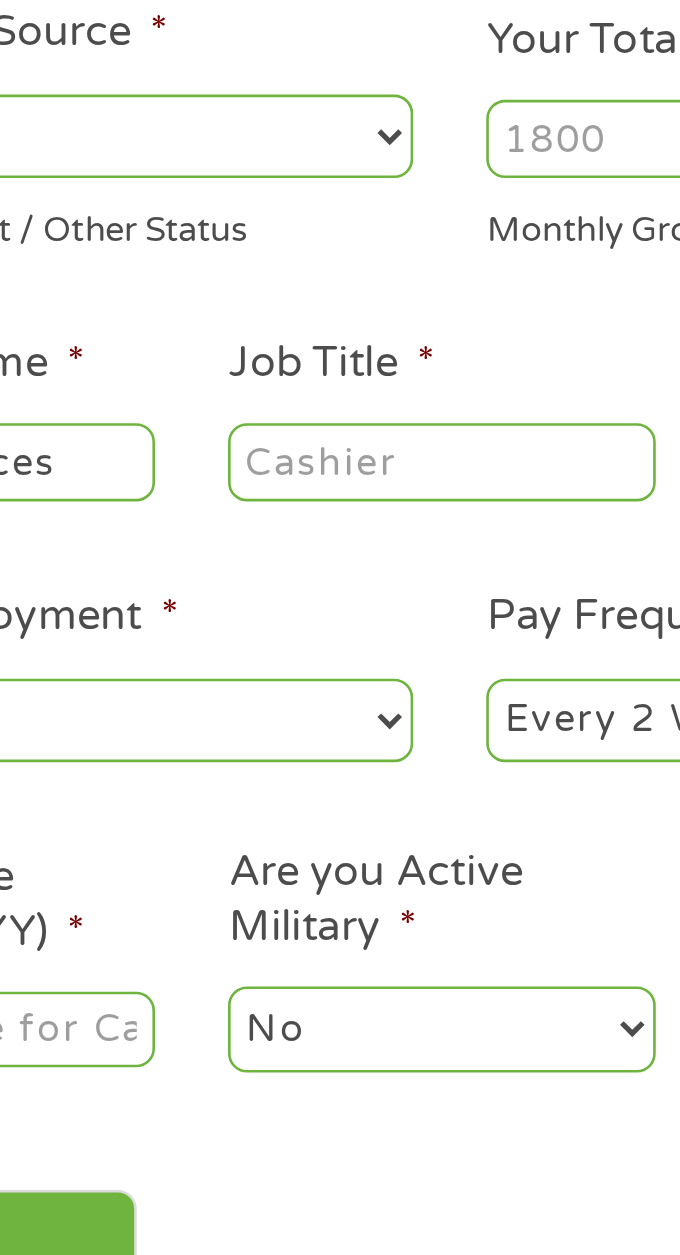 type on "[LAST] services" 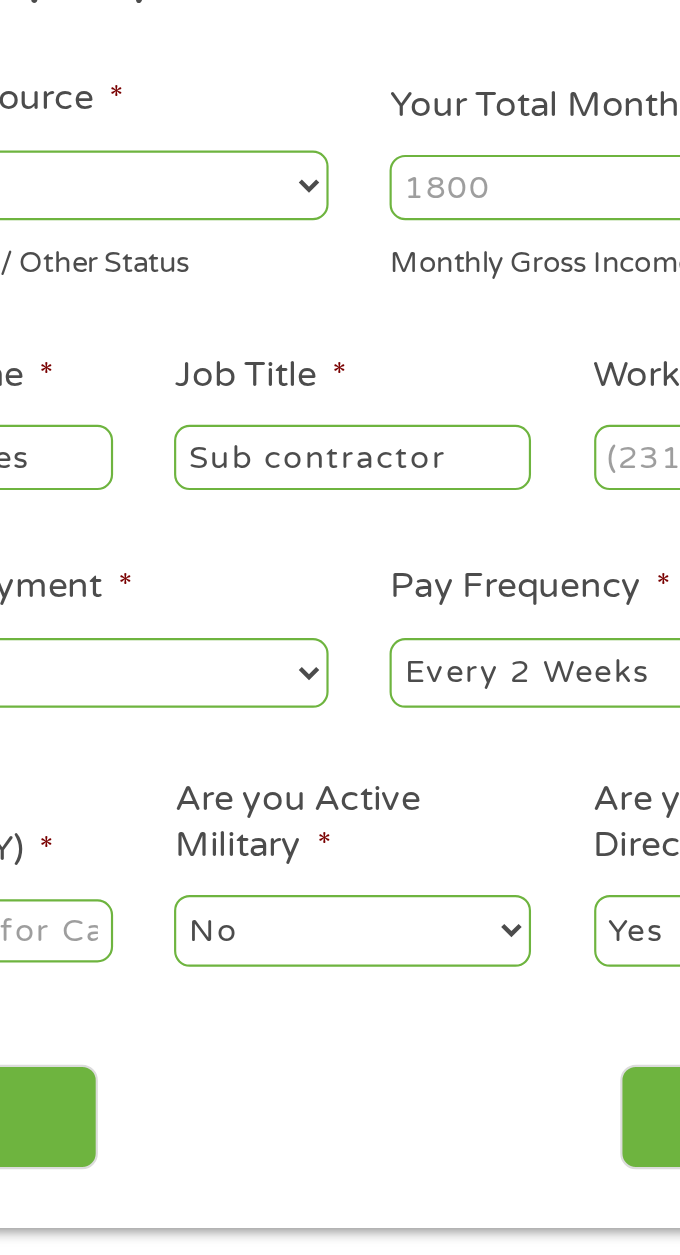 scroll, scrollTop: 14, scrollLeft: 0, axis: vertical 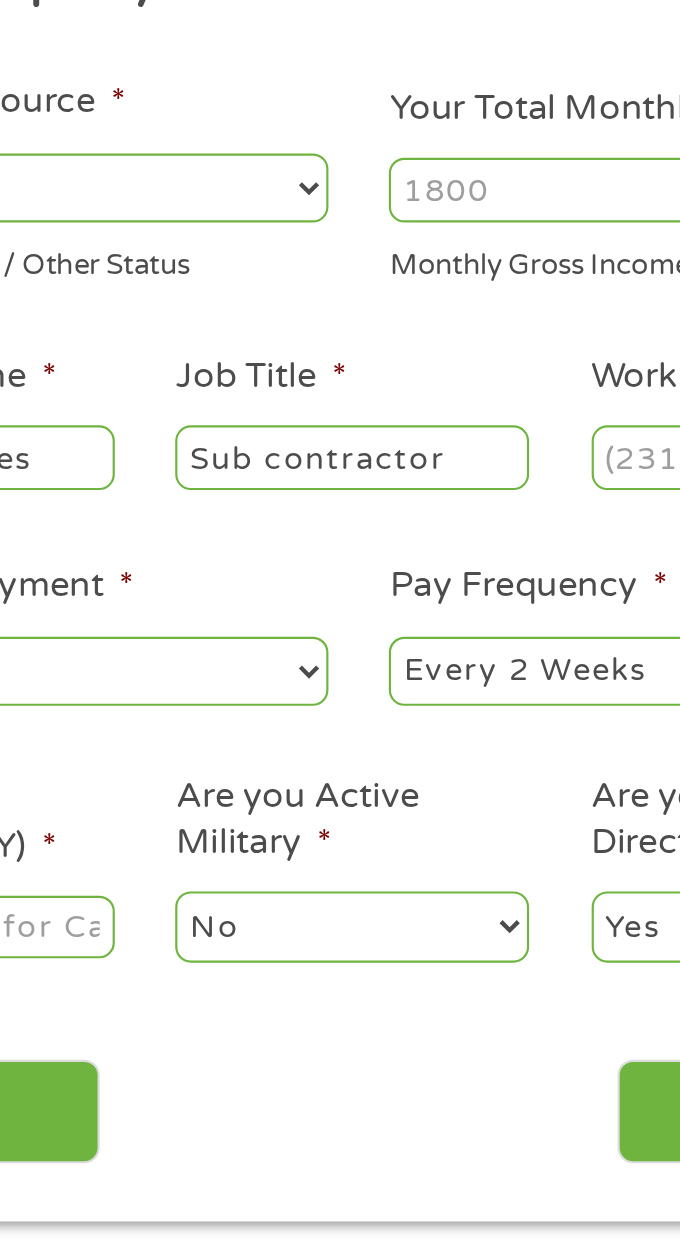 type on "Sub contractor" 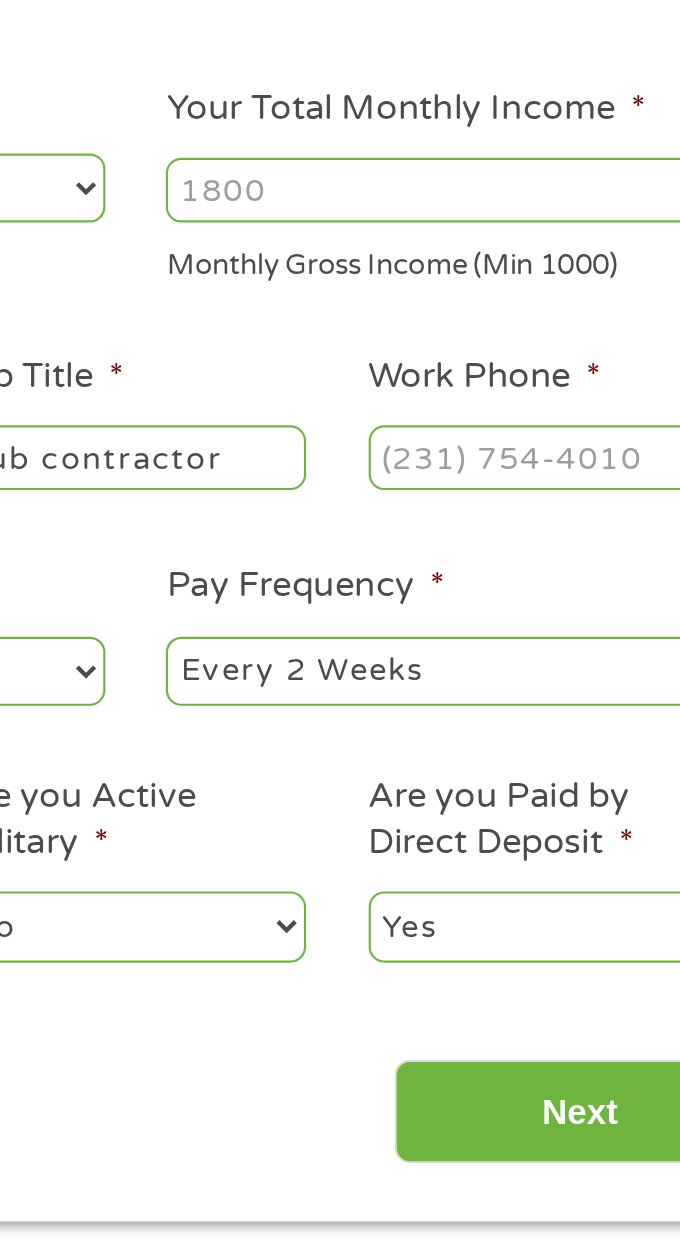 click on "Your Total Monthly Income *" at bounding box center [485, 323] 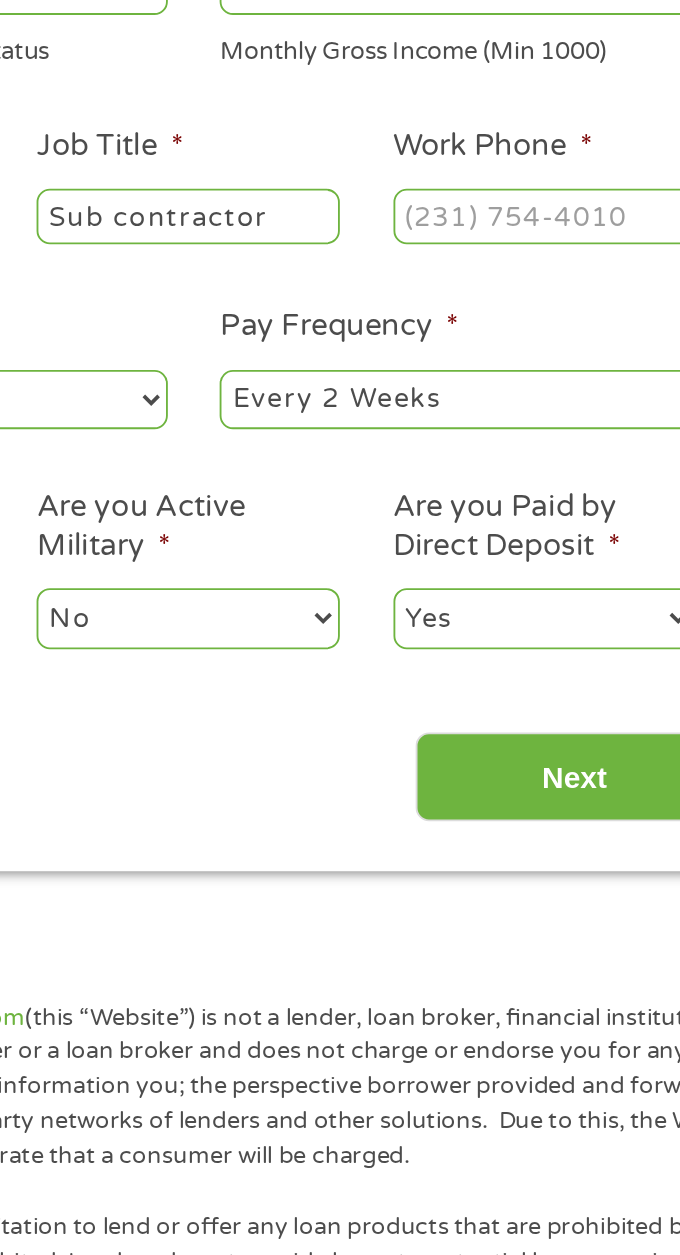 scroll, scrollTop: 14, scrollLeft: 0, axis: vertical 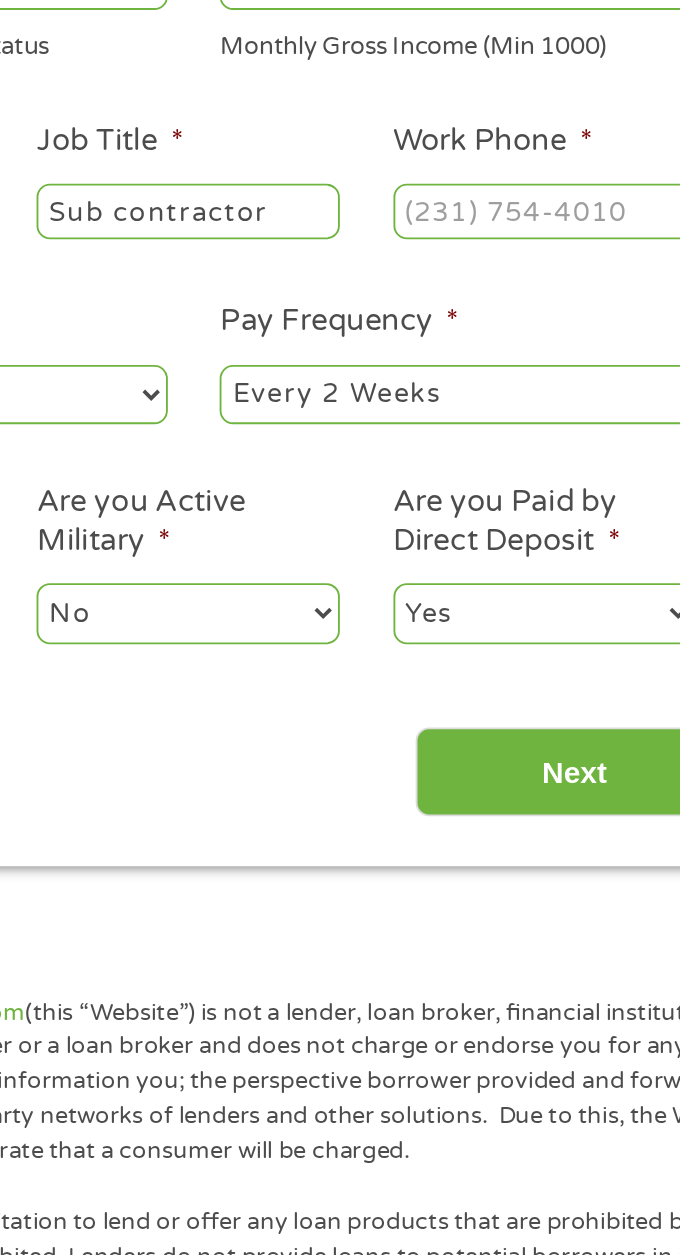 type on "3000" 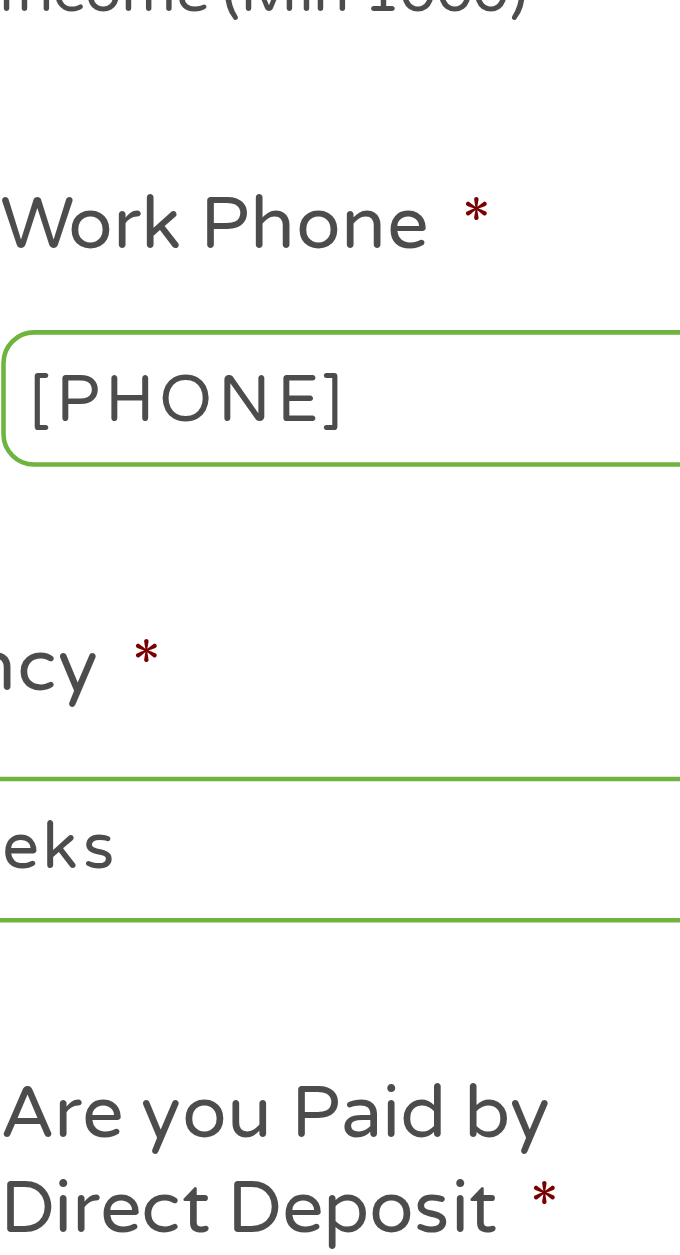 type on "([AREA_CODE]) [PHONE]" 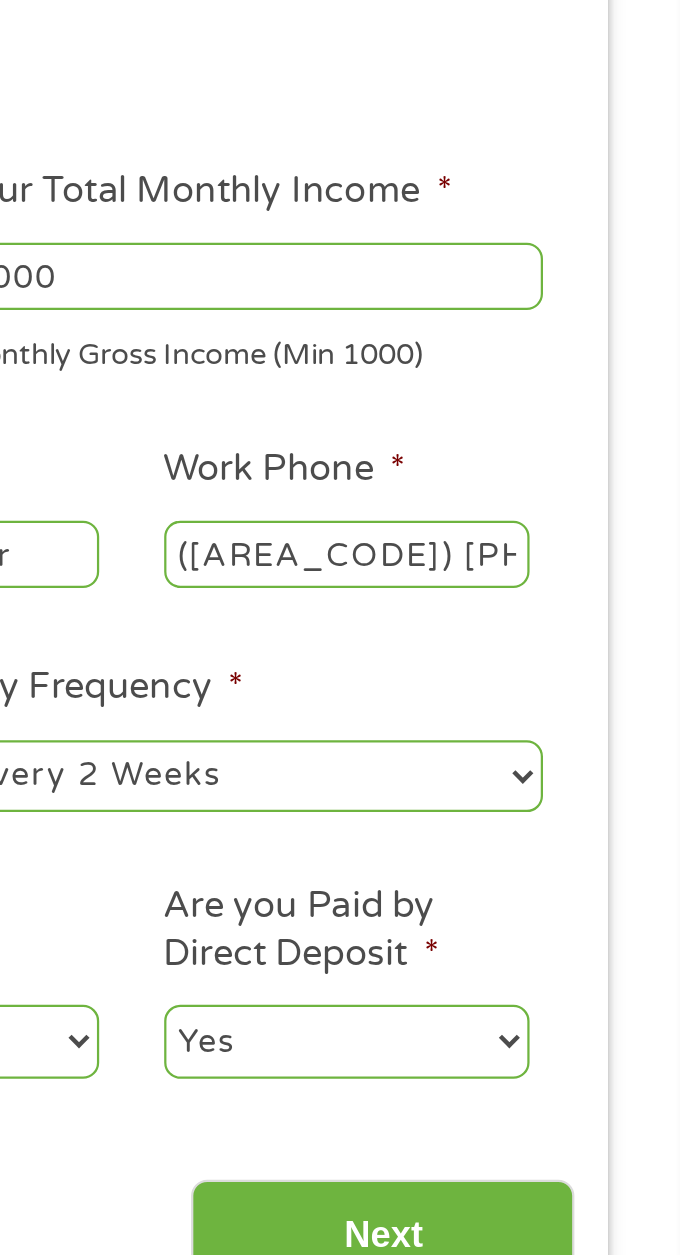 scroll, scrollTop: 14, scrollLeft: 0, axis: vertical 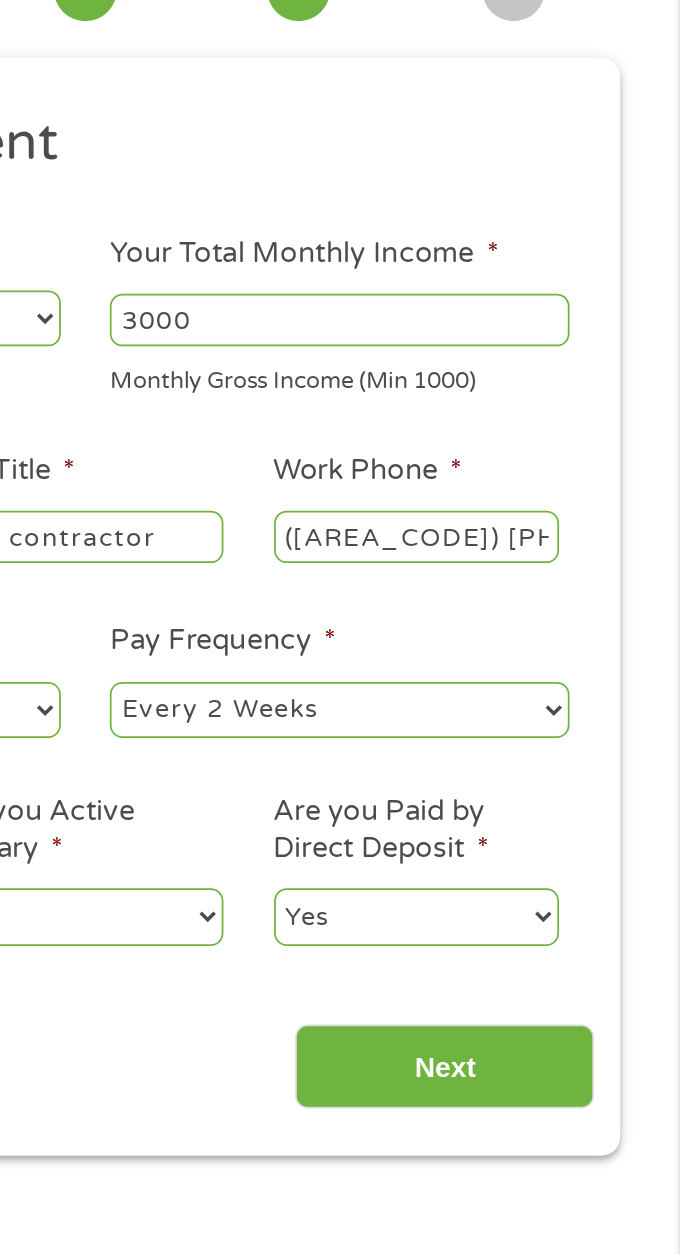 click on "--- Choose one --- Every 2 Weeks Every Week Monthly Semi-Monthly" at bounding box center [485, 546] 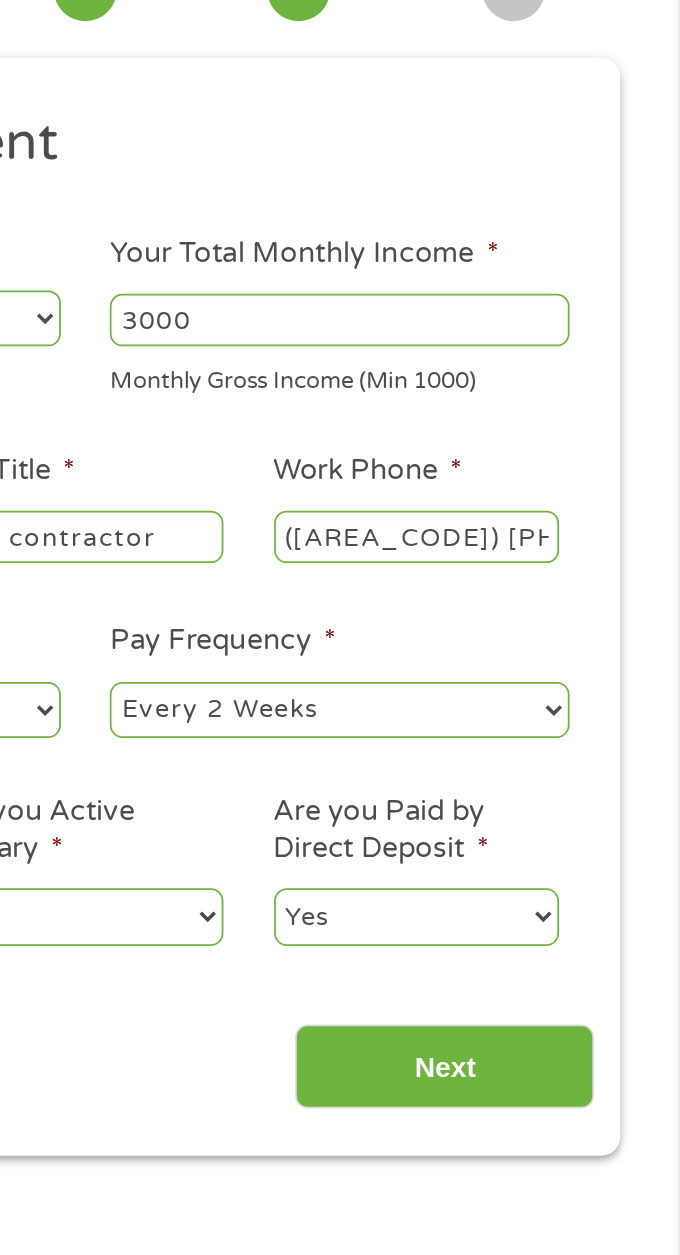 select on "weekly" 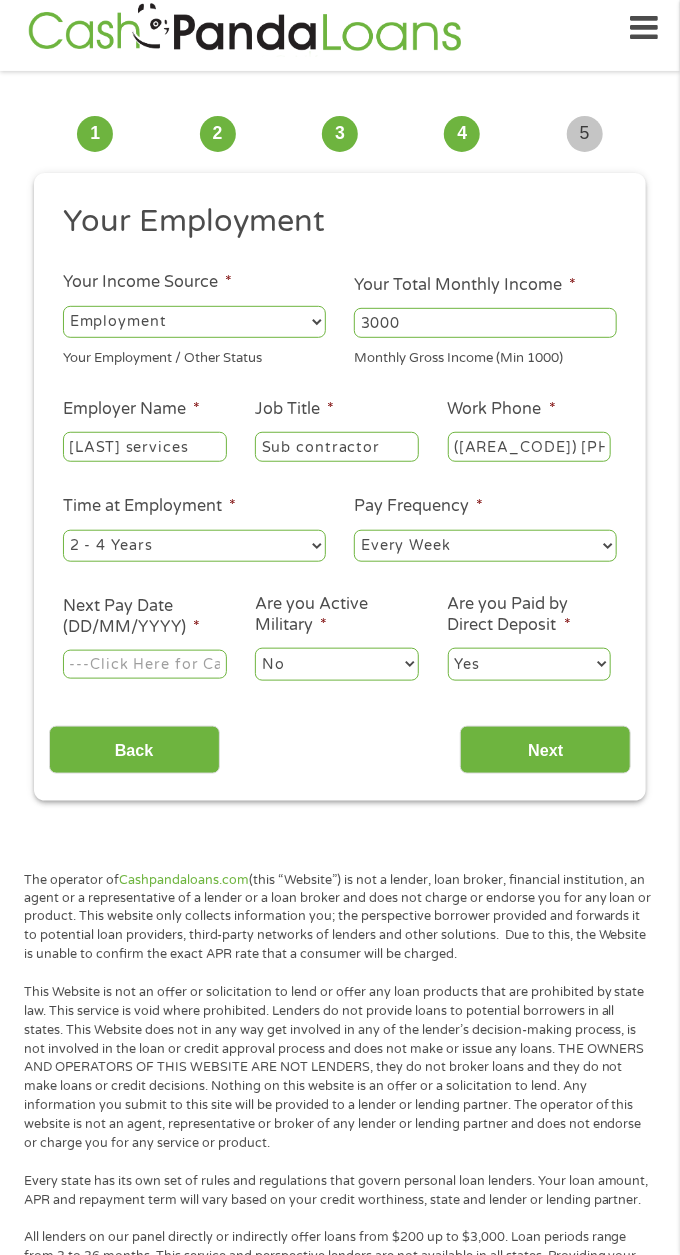 scroll, scrollTop: 0, scrollLeft: 0, axis: both 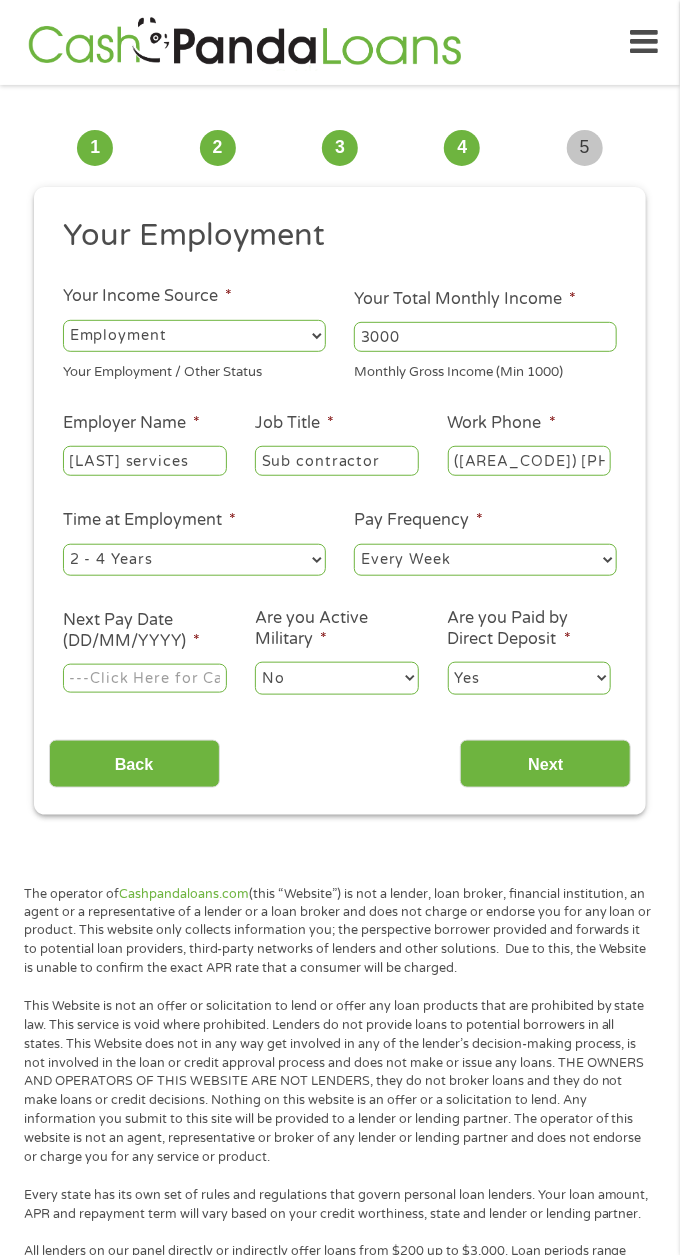 click on "Home   Get Loan Offer   How it works   FAQs   Blog   Cash Loans   Quick Loans   Online Loans   Payday Loans   Cash Advances   Préstamos   Paycheck Loans Near Me   Artificial Intelligence Loans   Contact Us                     1         Start   2         Your Home   3         About You   4         Employment   5         Banking   6
This field is hidden when viewing the form gclid EAIaIQobChMIlMbaqt38jgMV3p9aBR3ehxkLEAAYBCAFEgI9hfD_BwE This field is hidden when viewing the form Referrer https://www.cashpandaloans.com/how-it-works/?medium=adwords\u0026source=adwords\u0026campaign=22082442849\u0026adgroup=171710594054\u0026creative=711039648646\u0026position=\u0026keyword=approval%20loan%20regardless%20of%20credit\u0026utm_term=searchterm\u0026matchtype=p\u0026device=c\u0026network=s\u0026gad_source=5\u0026gad_campaignid=22082442849\u0026gclid=EAIaIQobChMIlMbaqt38jgMV3p9aBR3ehxkLEAAYBCAFEgI9hfD_BwE This field is hidden when viewing the form Source adwords This field is hidden when viewing the form Campaign p" at bounding box center (340, 1368) 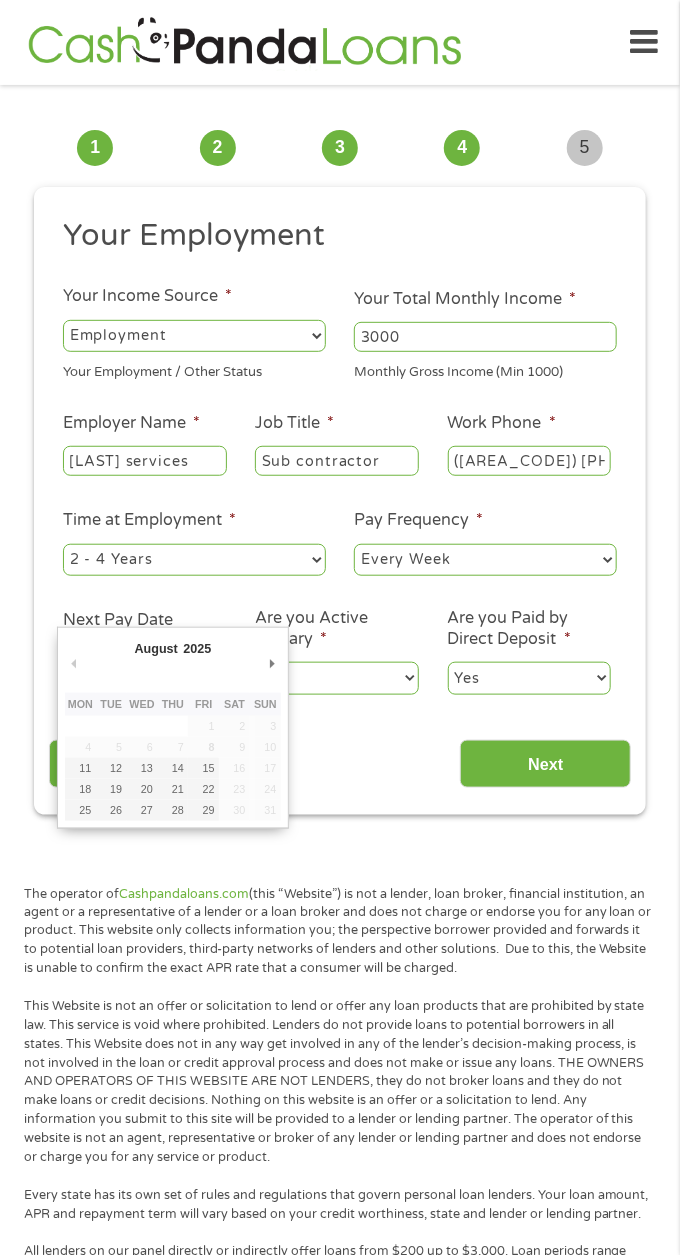 type on "15/08/2025" 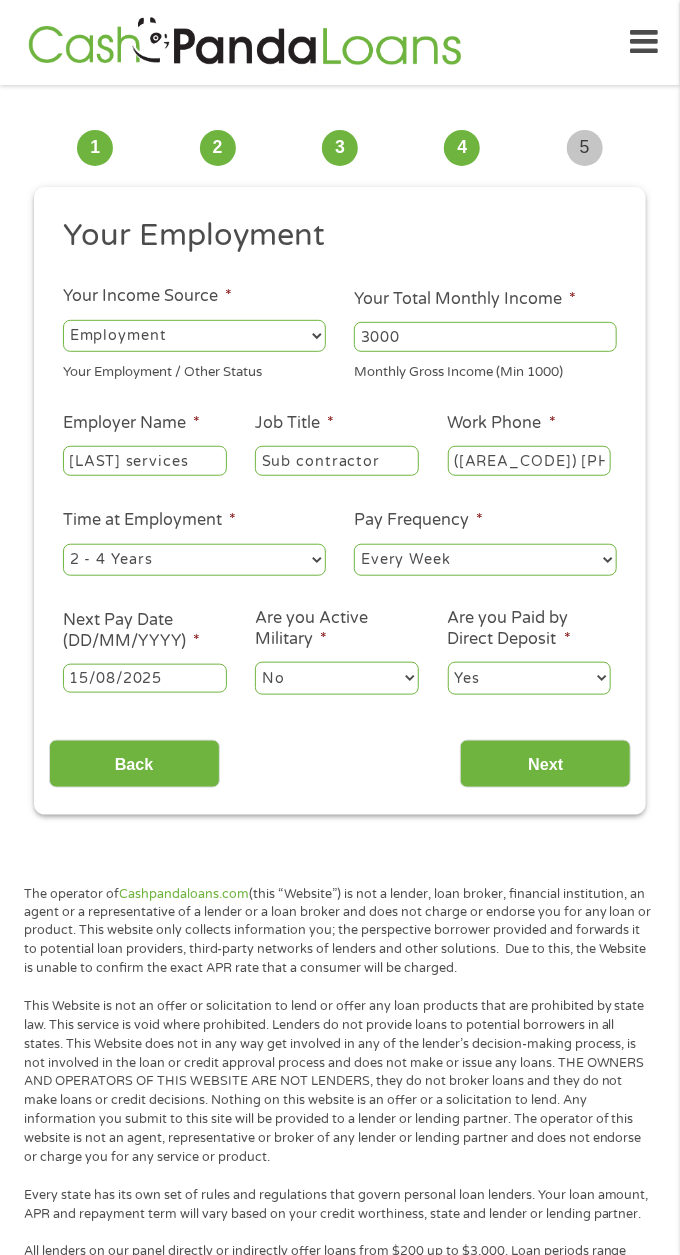 click on "Yes No" at bounding box center [530, 678] 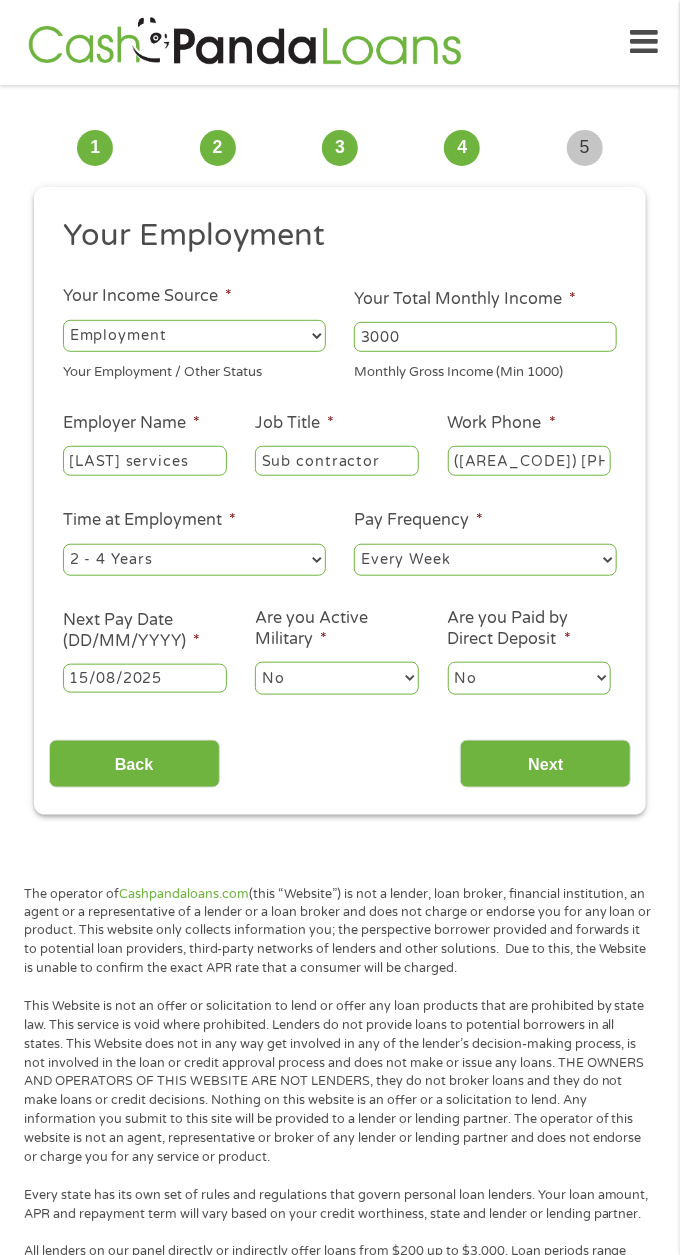 click on "Next" at bounding box center [545, 764] 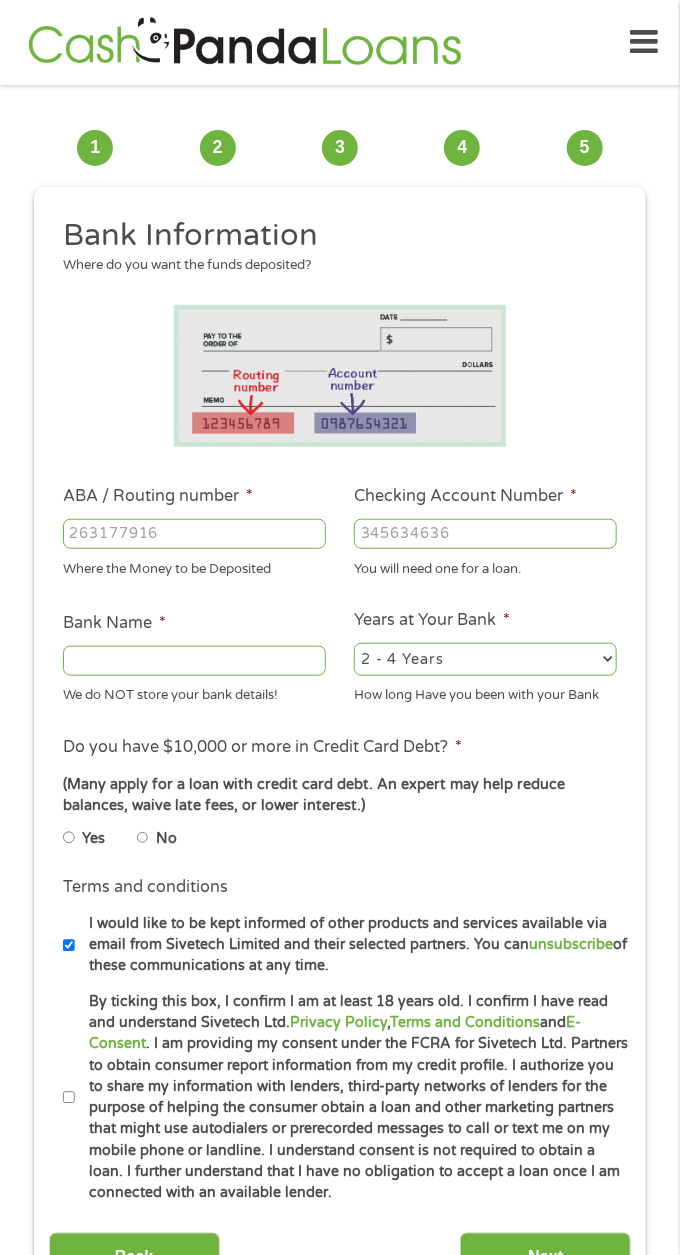 scroll, scrollTop: 15, scrollLeft: 0, axis: vertical 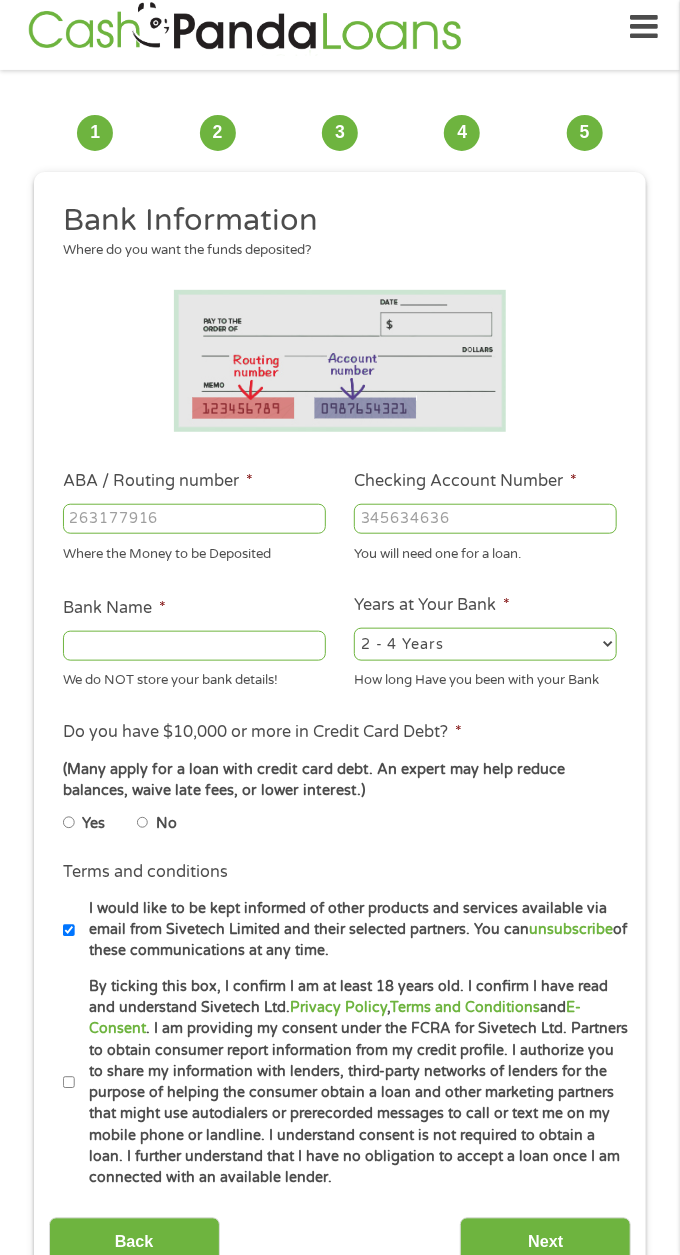 click on "ABA / Routing number *" at bounding box center [194, 519] 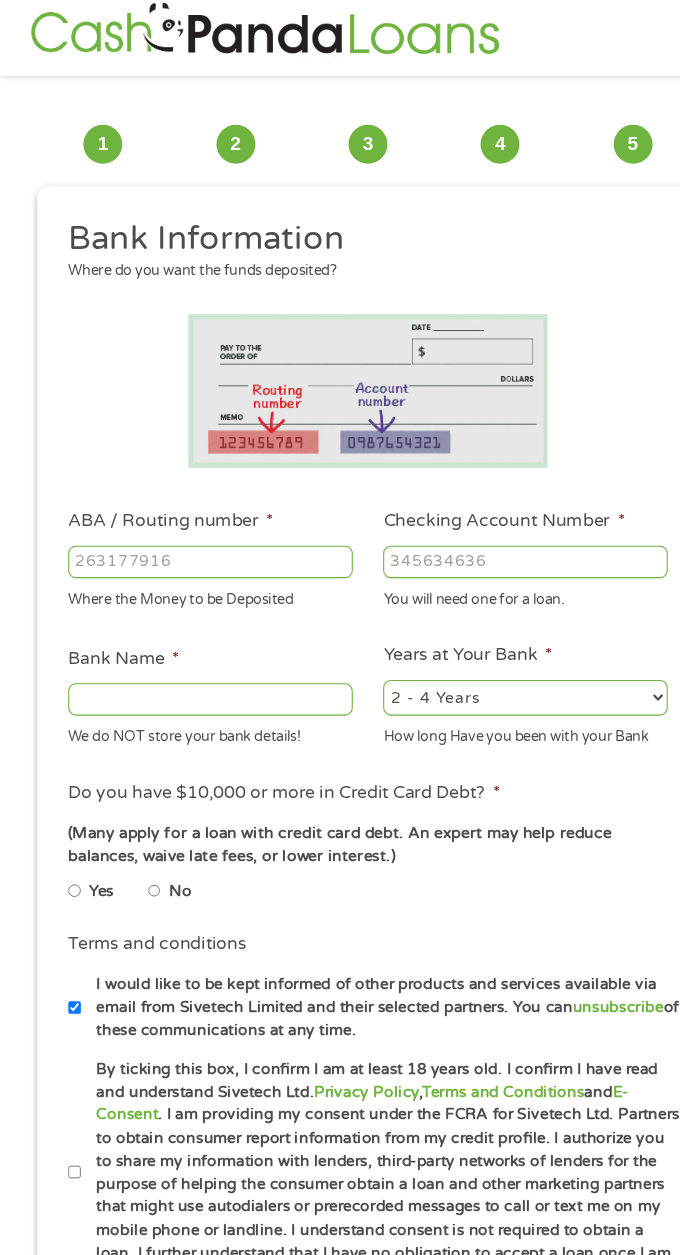 scroll, scrollTop: 15, scrollLeft: 0, axis: vertical 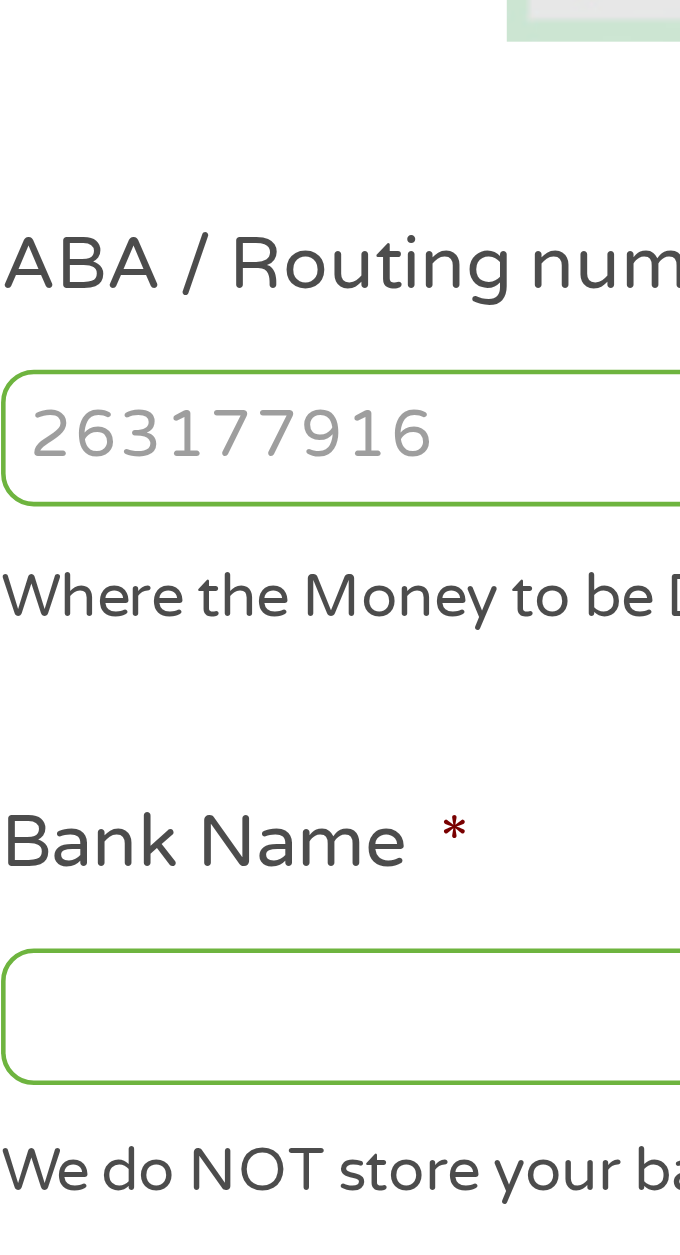 click on "ABA / Routing number *" at bounding box center (194, 519) 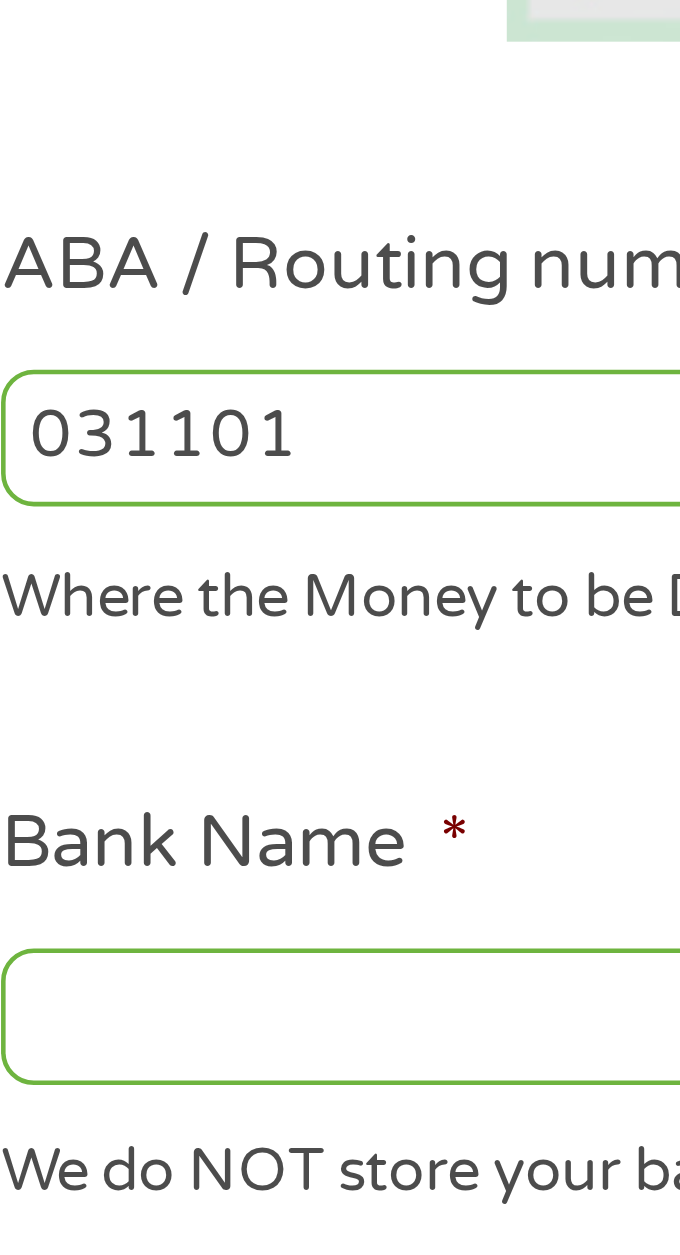click on "031101" at bounding box center [194, 519] 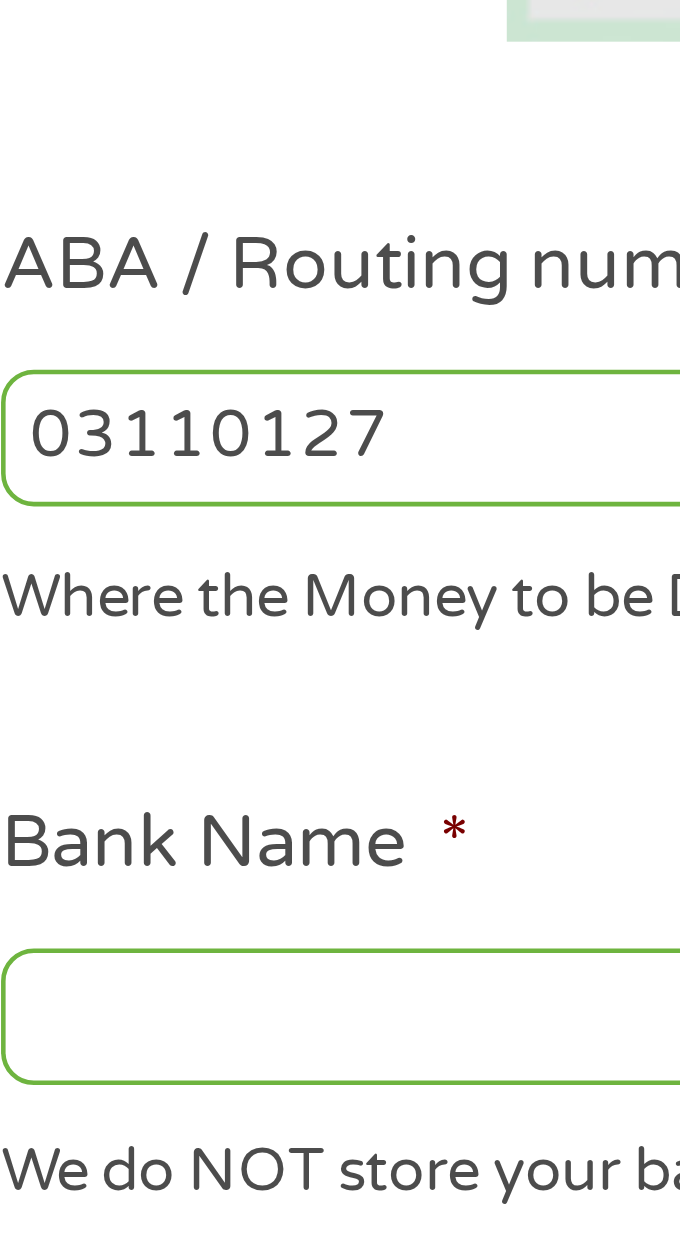 type on "031101279" 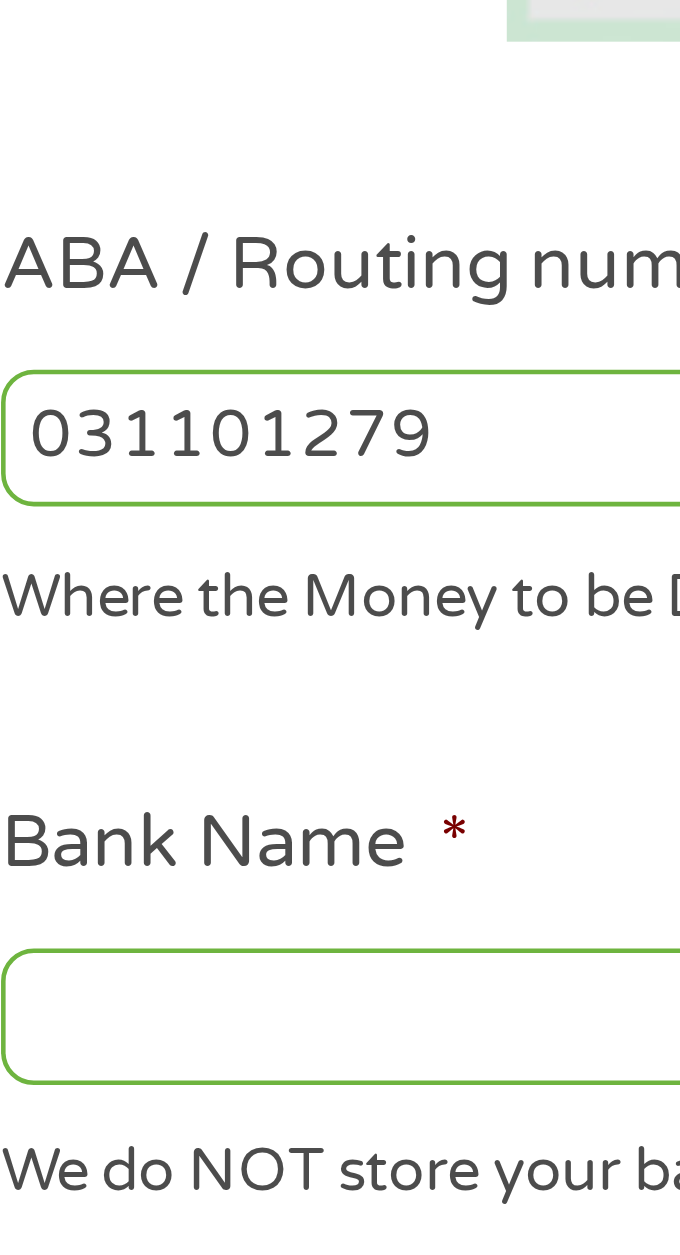 type on "THE BANCORP BANK" 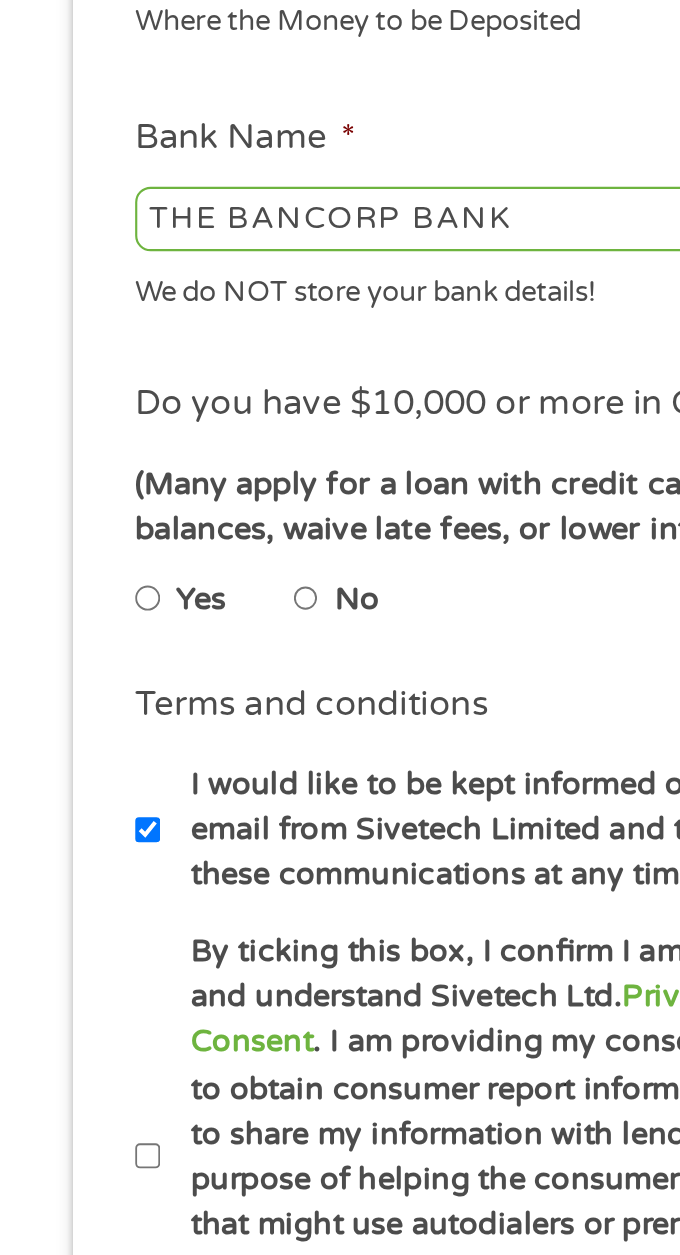 scroll, scrollTop: 18, scrollLeft: 0, axis: vertical 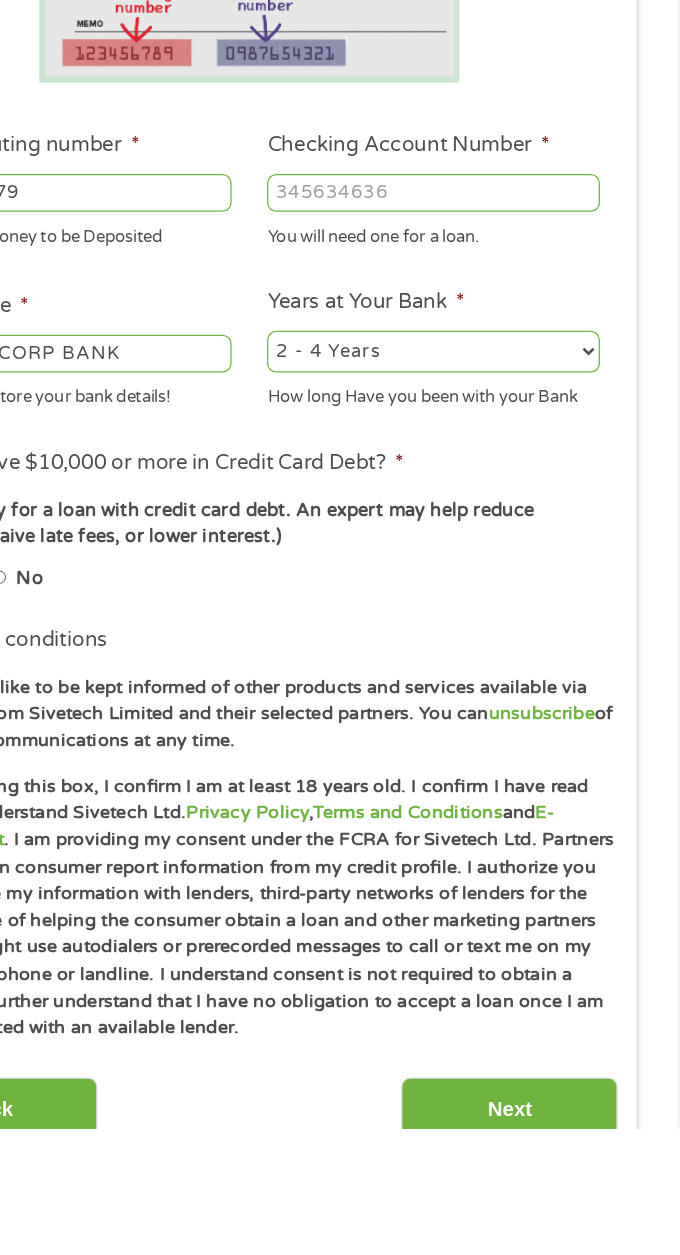 type on "031101279" 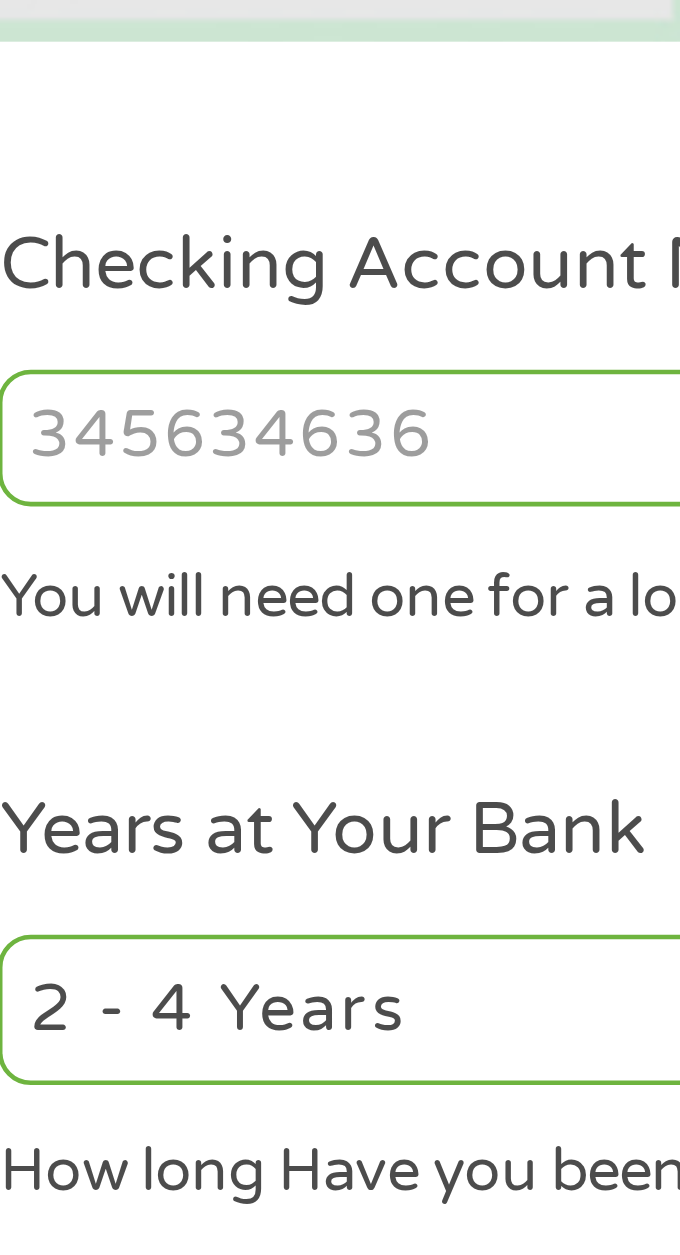 type on "3" 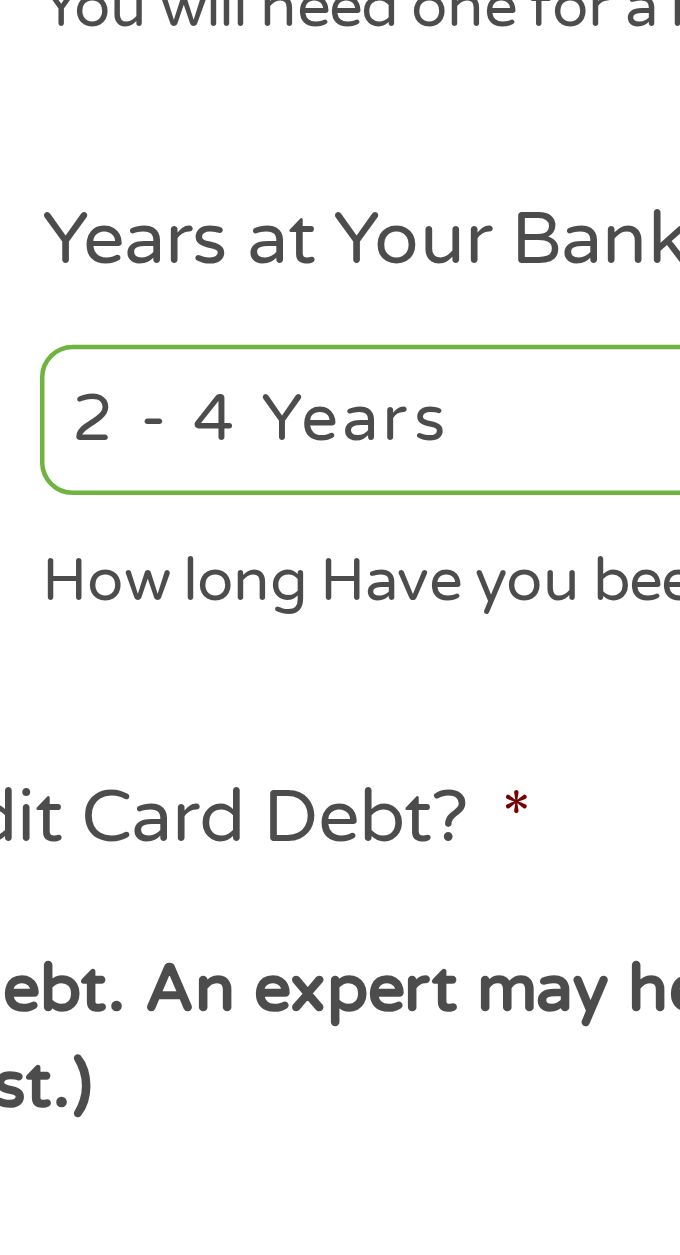 scroll, scrollTop: 18, scrollLeft: 0, axis: vertical 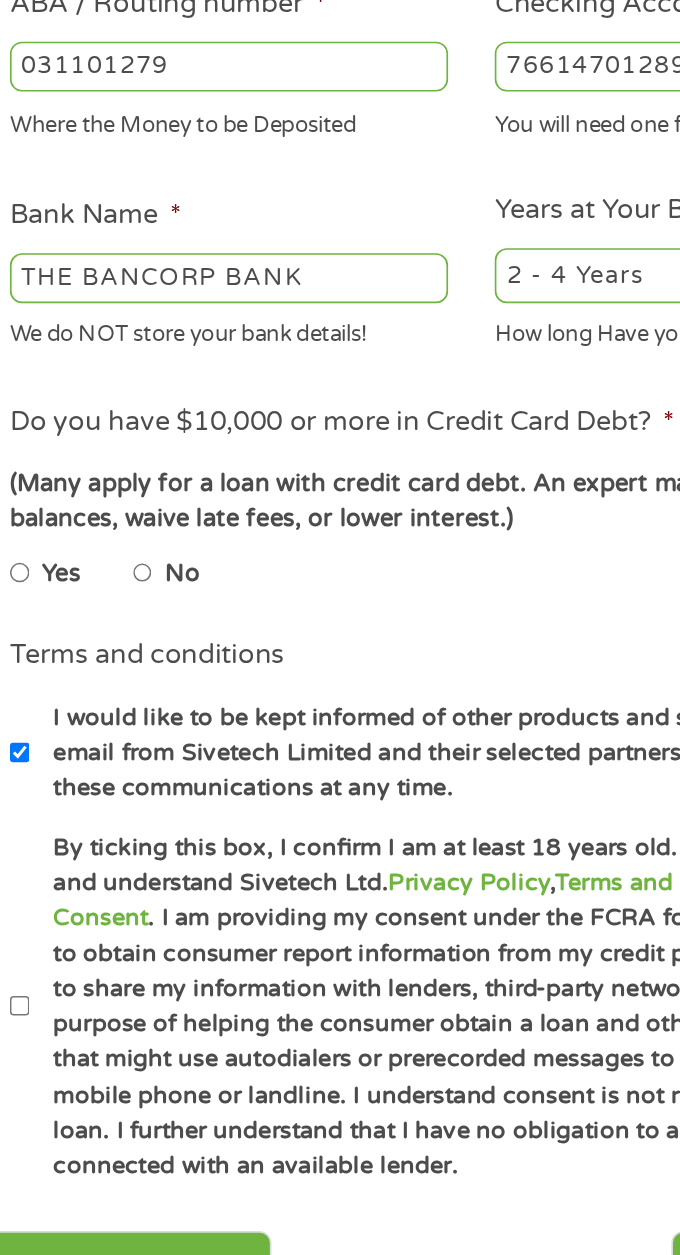 type on "766147012898" 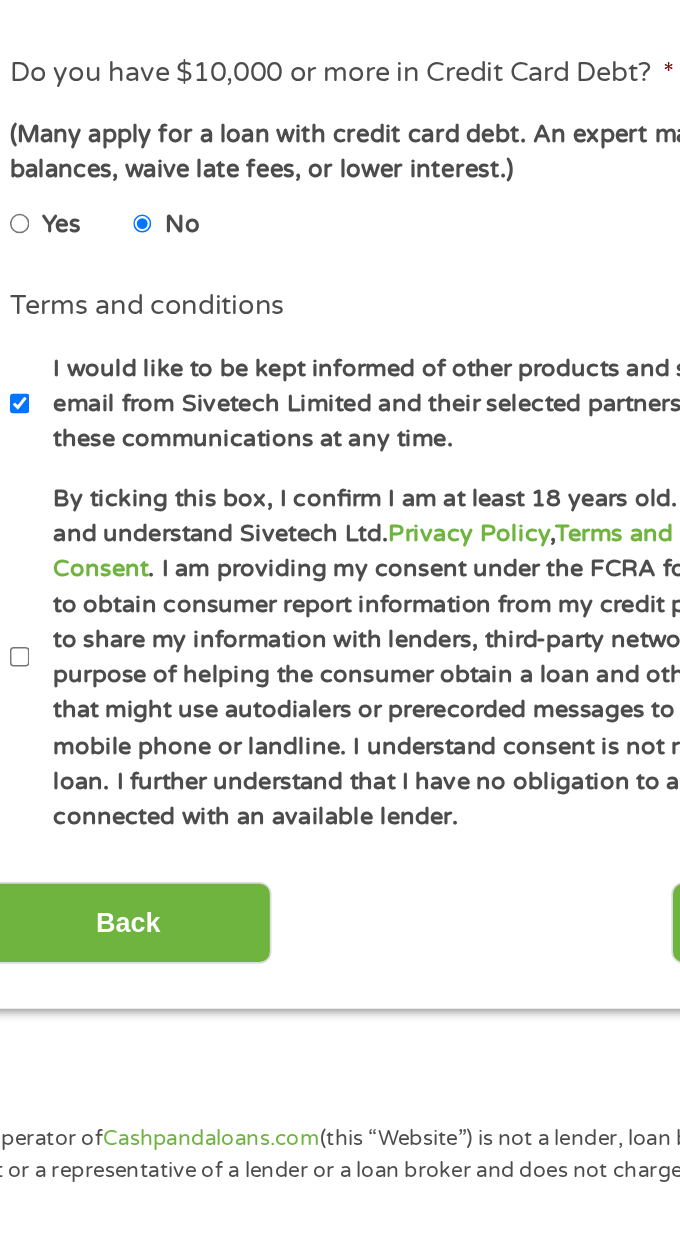 scroll, scrollTop: 163, scrollLeft: 0, axis: vertical 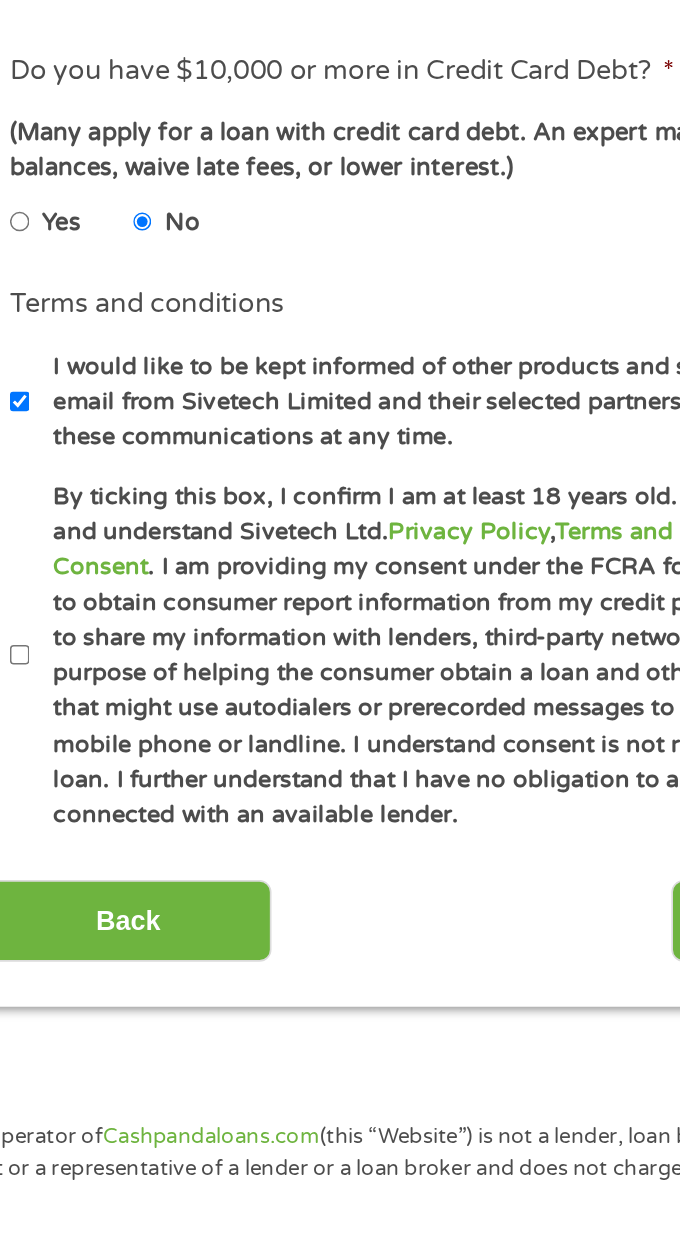 click on "By ticking this box, I confirm I am at least 18 years old. I confirm I have read and understand Sivetech Ltd.  Privacy Policy ,  Terms and Conditions  and  E-Consent . I am providing my consent under the FCRA for Sivetech Ltd. Partners to obtain consumer report information from my credit profile. I authorize you to share my information with lenders, third-party networks of lenders for the purpose of helping the consumer obtain a loan and other marketing partners that might use autodialers or prerecorded messages to call or text me on my mobile phone or landline. I understand consent is not required to obtain a loan. I further understand that I have no obligation to accept a loan once I am connected with an available lender." at bounding box center [353, 935] 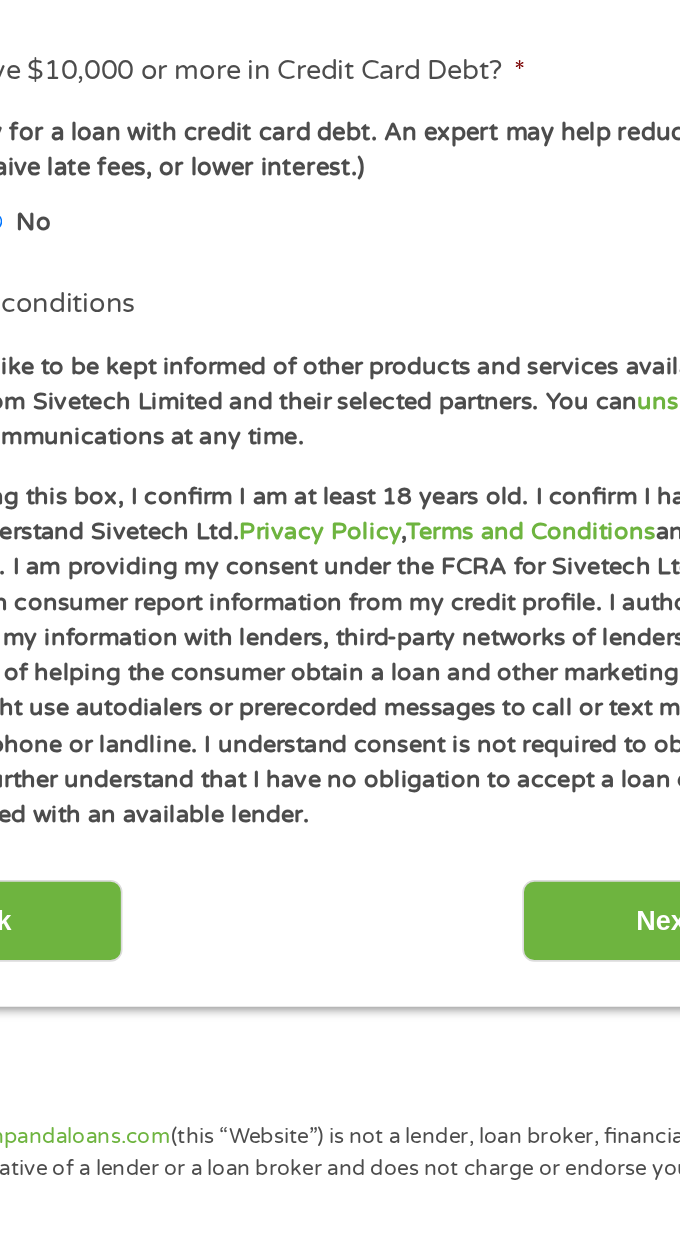click on "Next" at bounding box center (545, 1094) 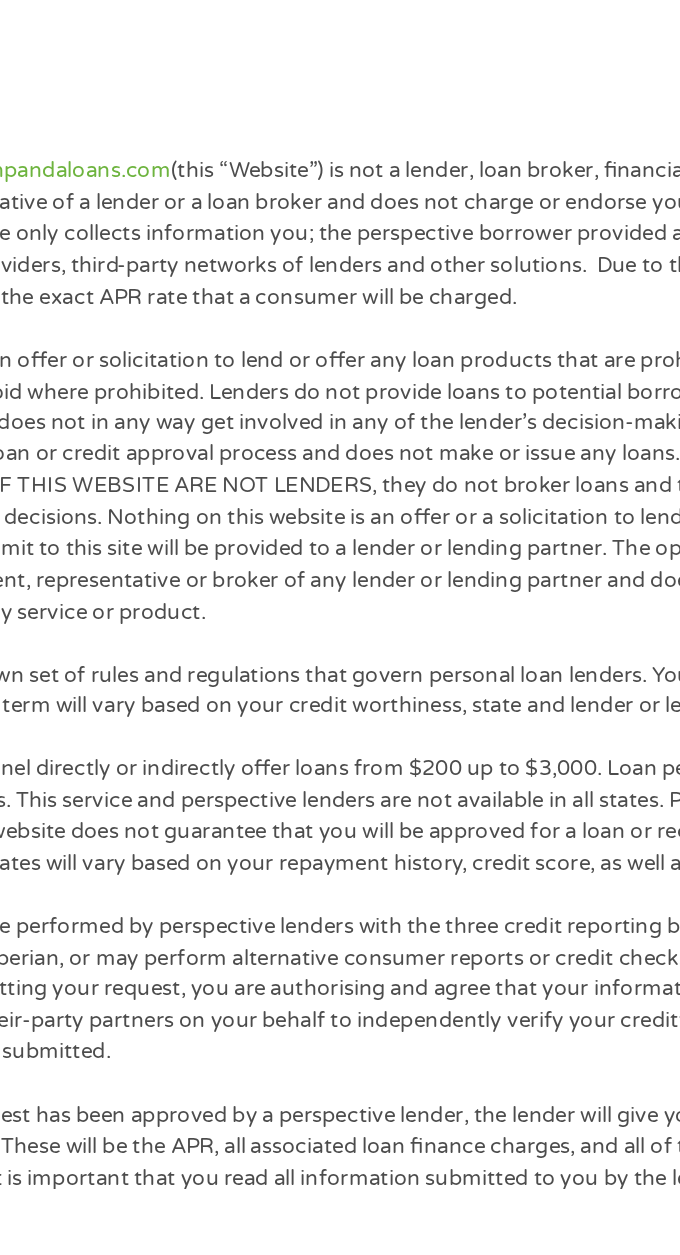 scroll, scrollTop: 7, scrollLeft: 8, axis: both 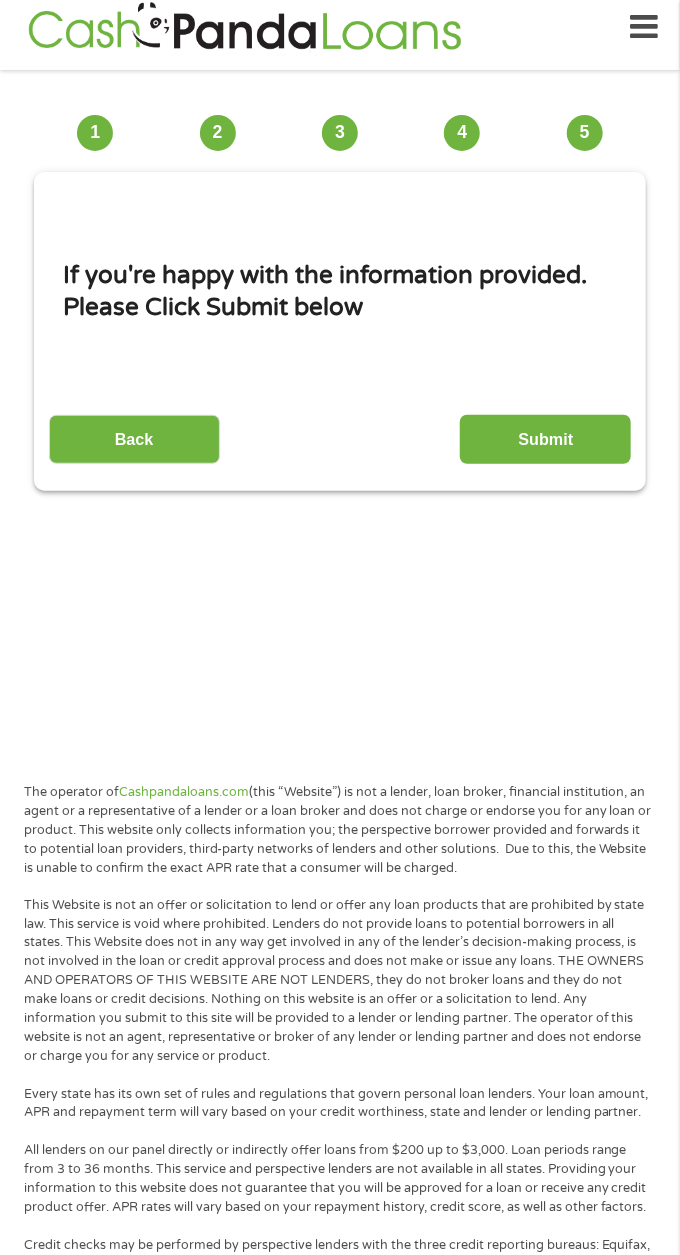 click on "Submit" at bounding box center [545, 439] 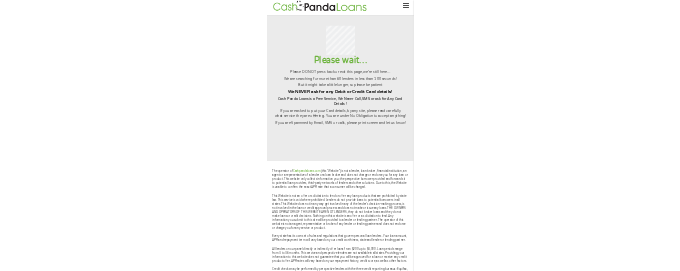 scroll, scrollTop: 0, scrollLeft: 0, axis: both 